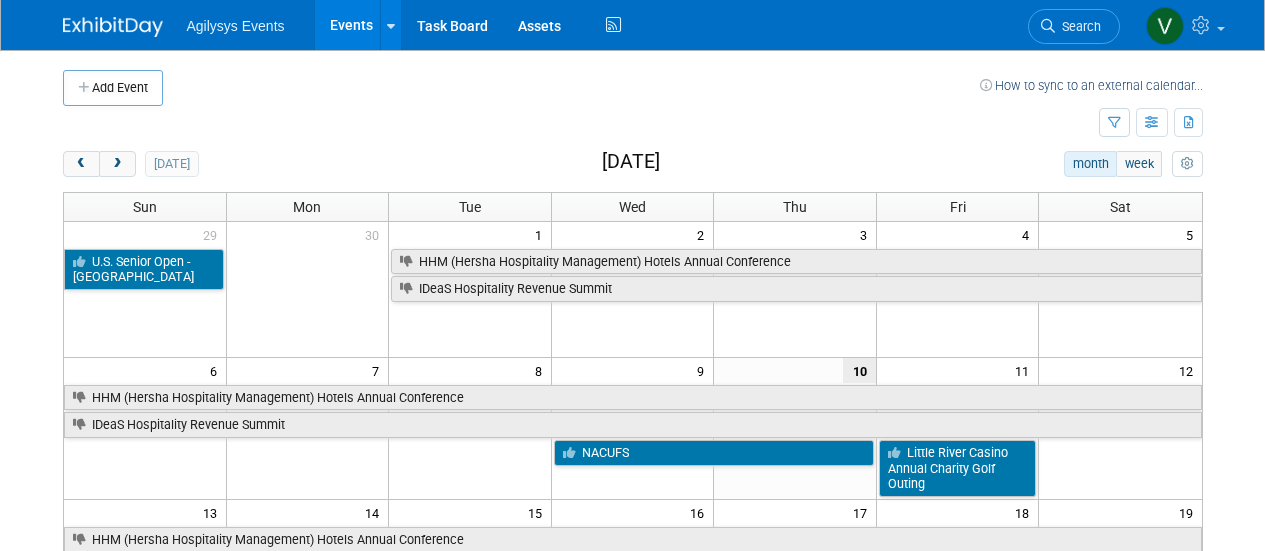 scroll, scrollTop: 0, scrollLeft: 0, axis: both 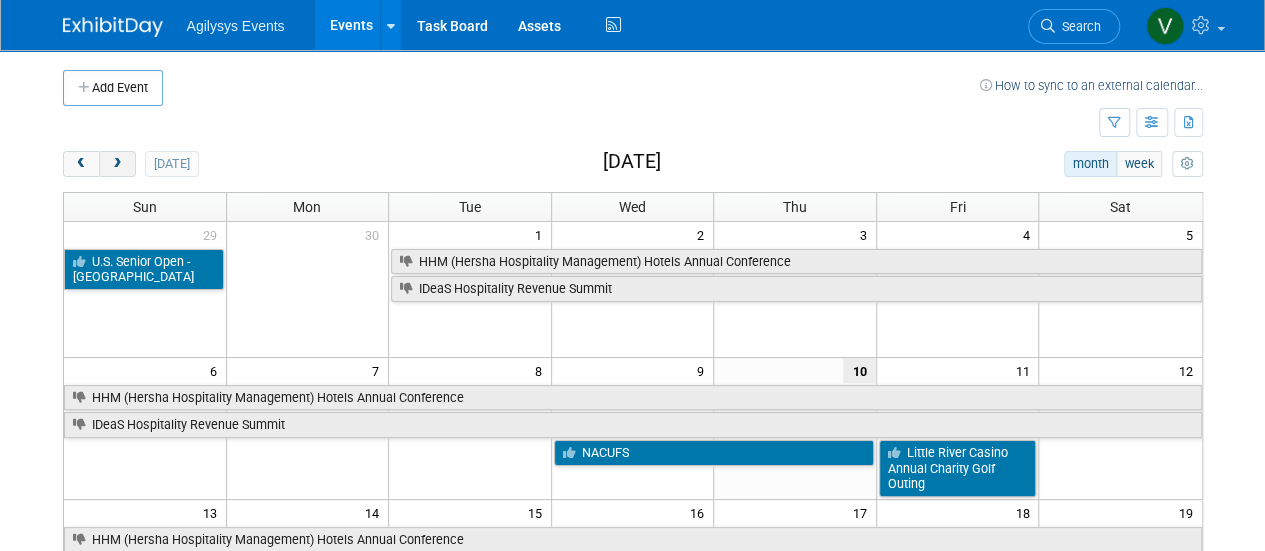 click at bounding box center (117, 164) 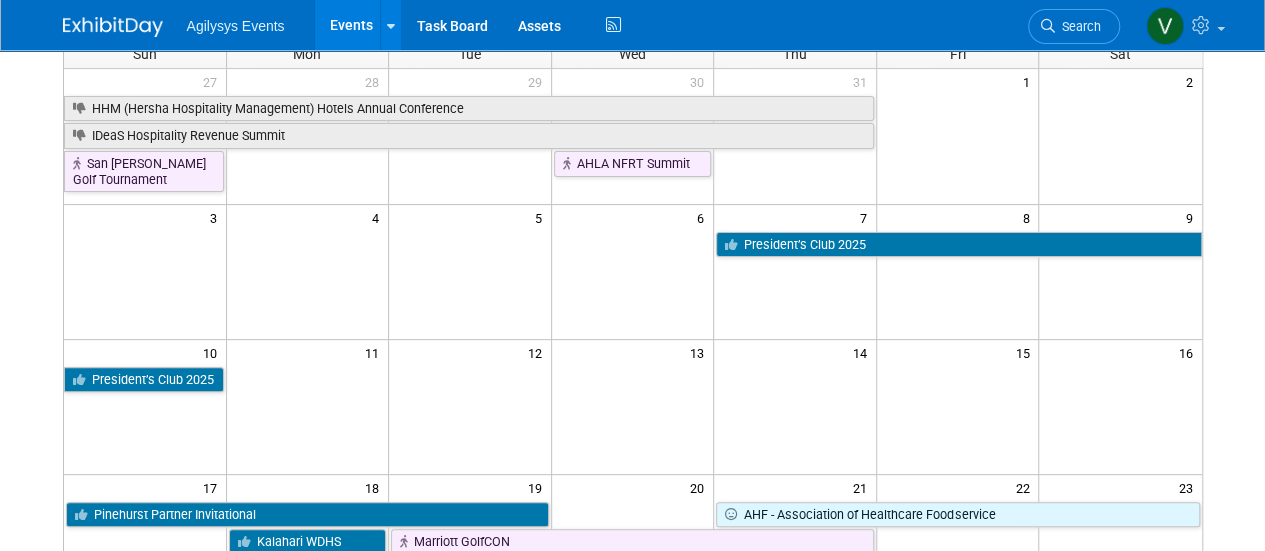 scroll, scrollTop: 0, scrollLeft: 0, axis: both 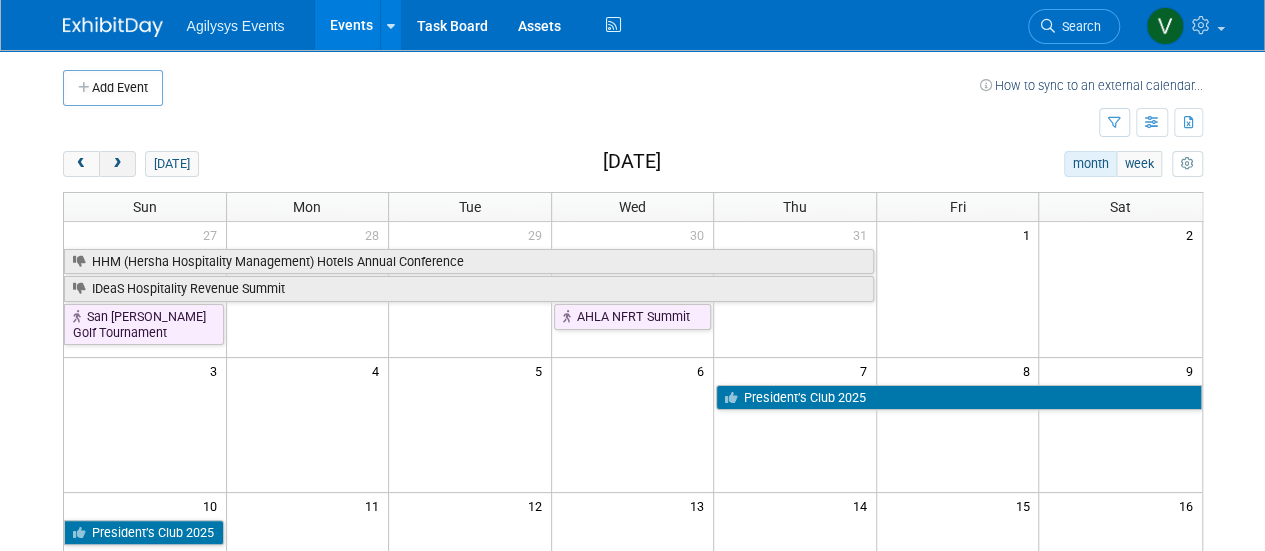 click at bounding box center [117, 164] 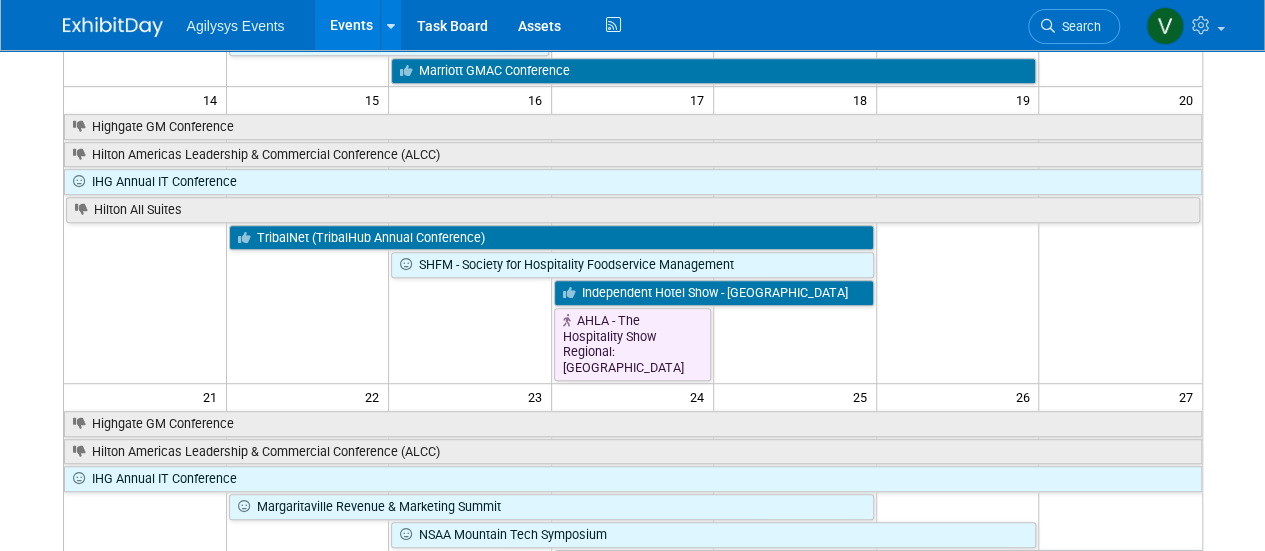 scroll, scrollTop: 500, scrollLeft: 0, axis: vertical 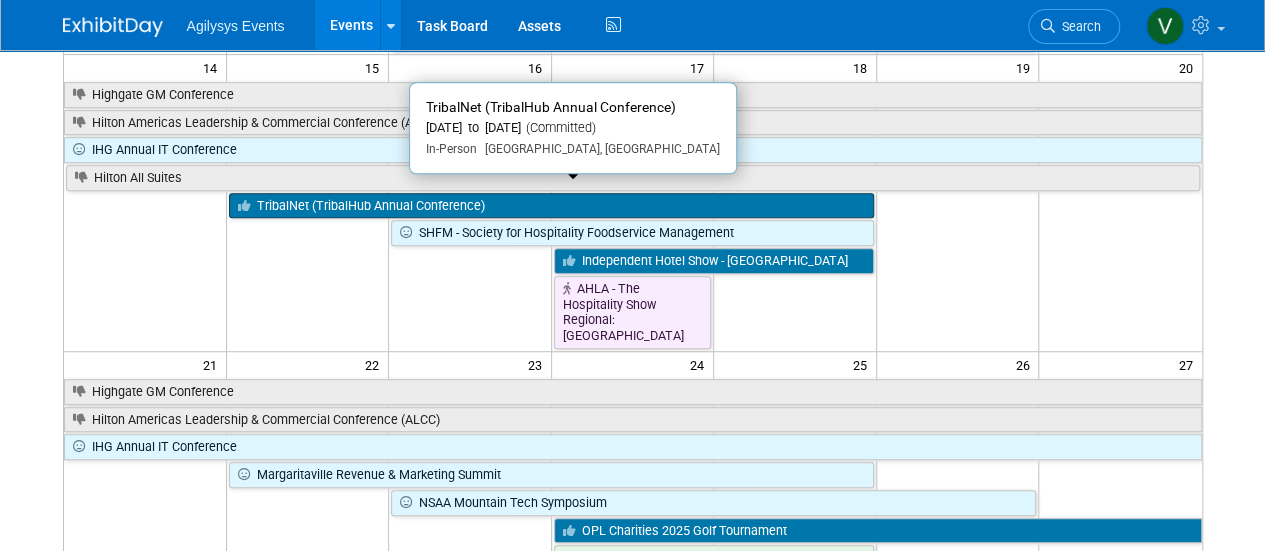 click on "TribalNet (TribalHub Annual Conference)" at bounding box center (551, 206) 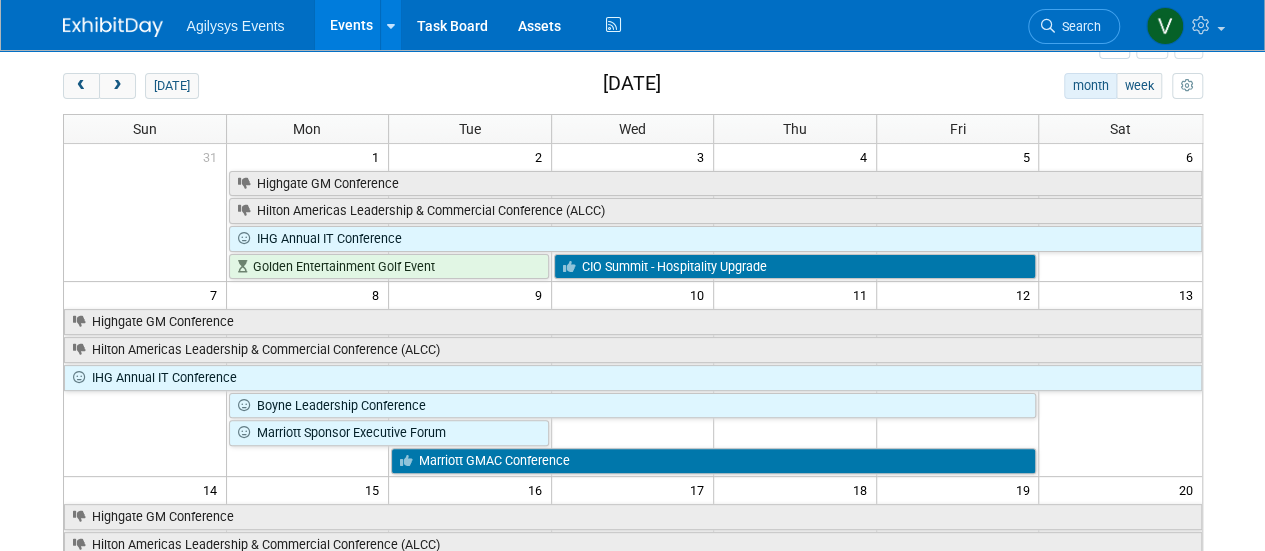 scroll, scrollTop: 0, scrollLeft: 0, axis: both 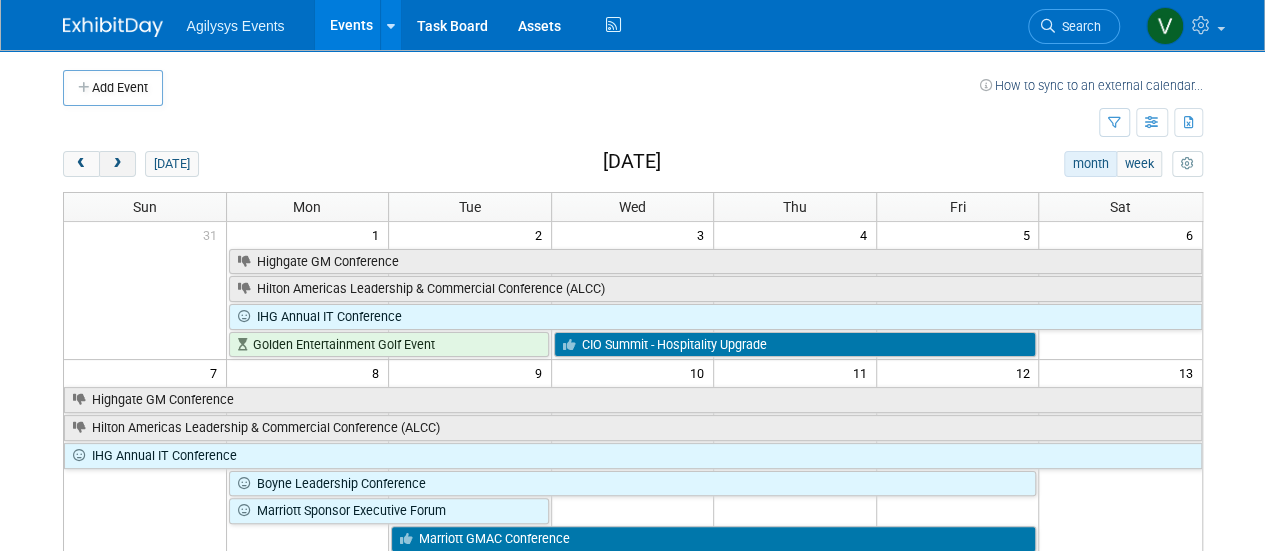 click at bounding box center (117, 164) 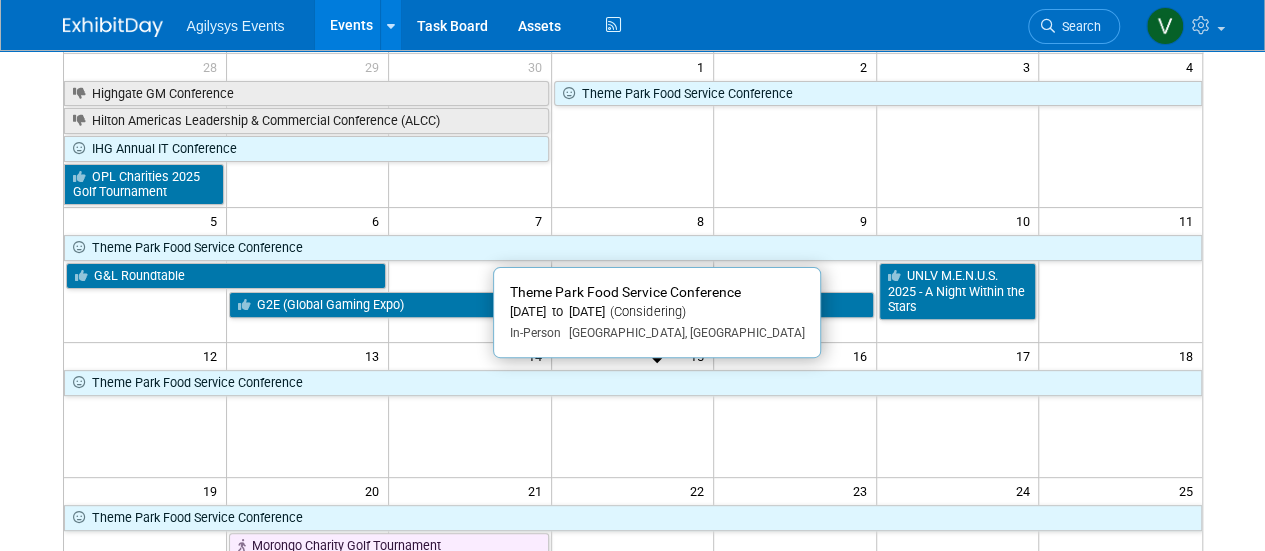 scroll, scrollTop: 200, scrollLeft: 0, axis: vertical 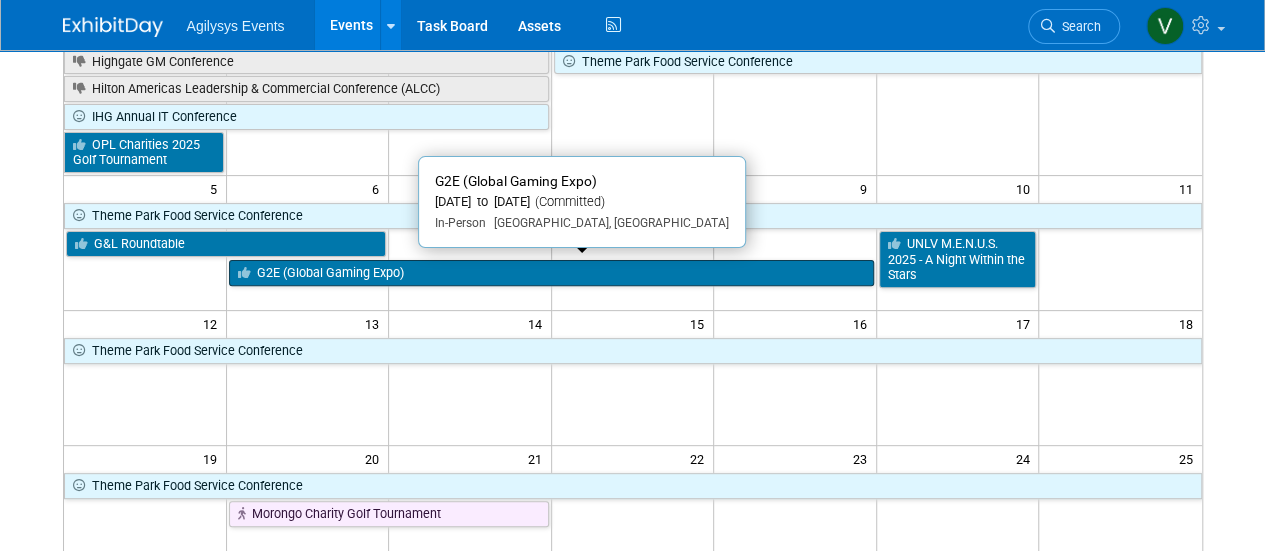 click on "G2E (Global Gaming Expo)" at bounding box center [551, 273] 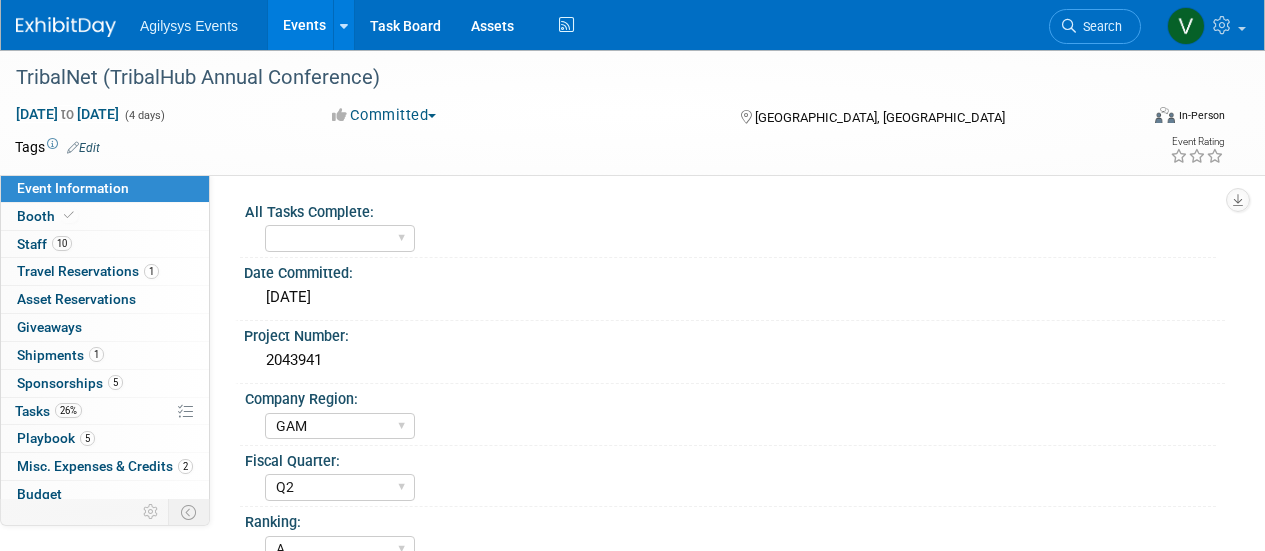 select on "GAM" 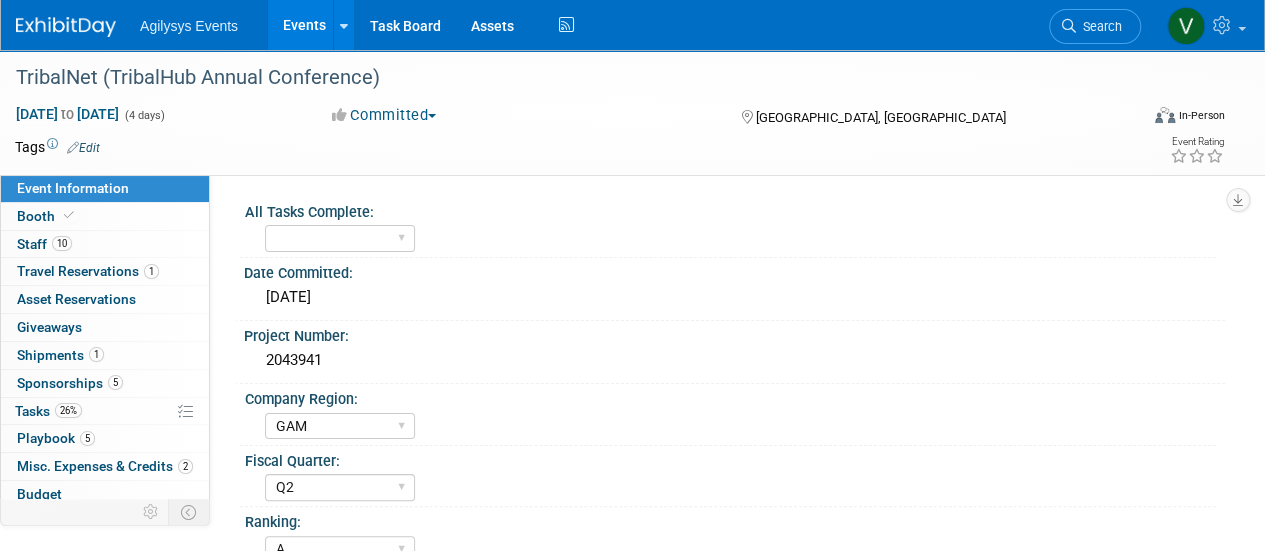 scroll, scrollTop: 0, scrollLeft: 0, axis: both 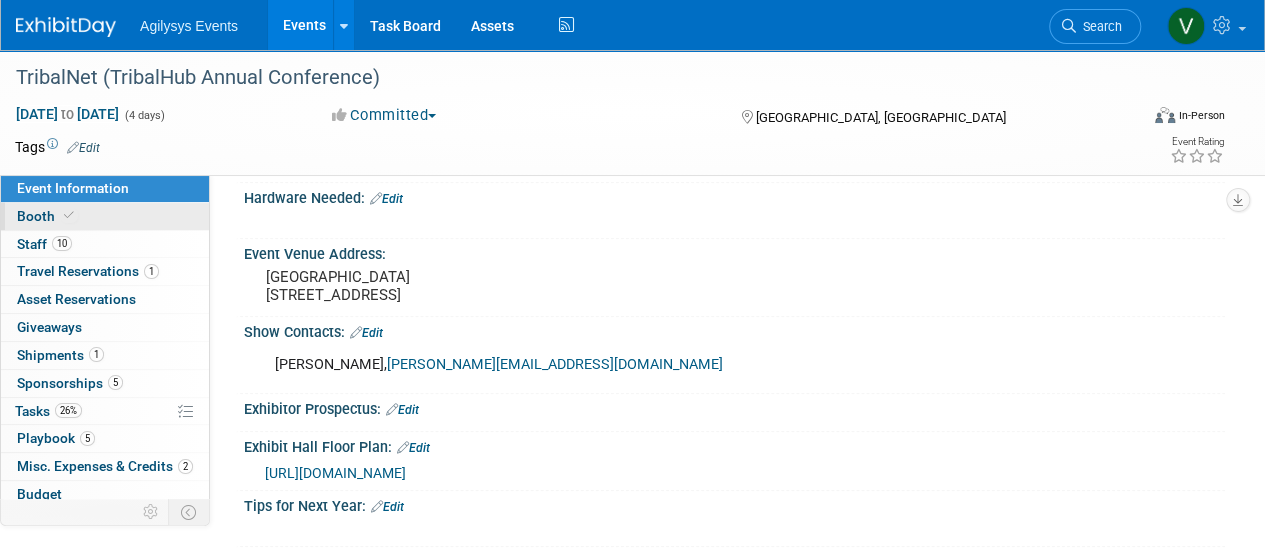 click at bounding box center (69, 215) 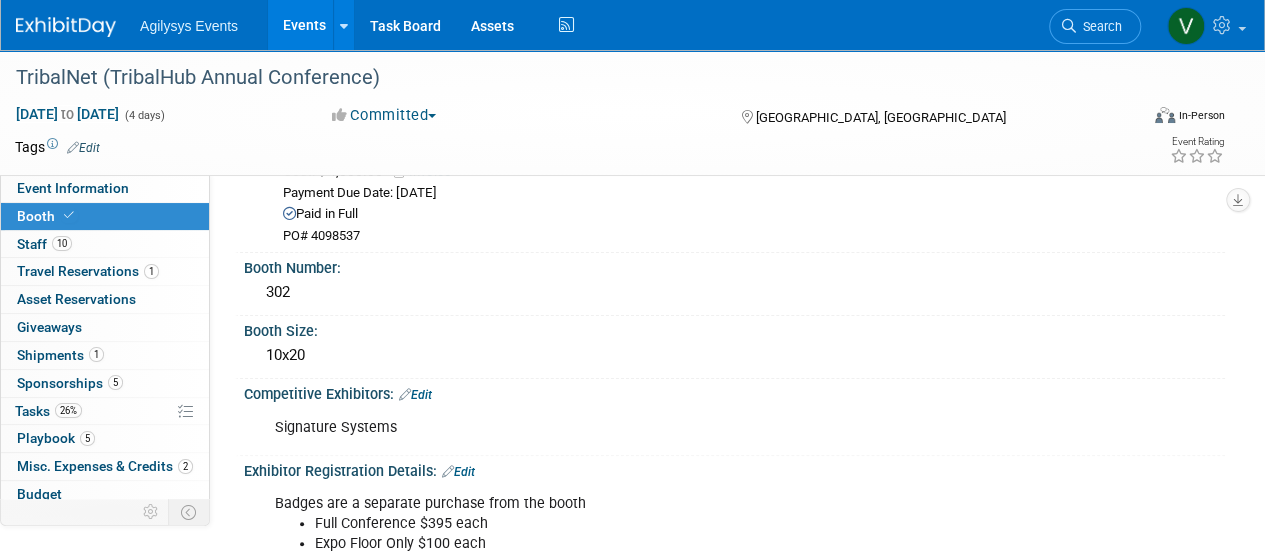 scroll, scrollTop: 0, scrollLeft: 0, axis: both 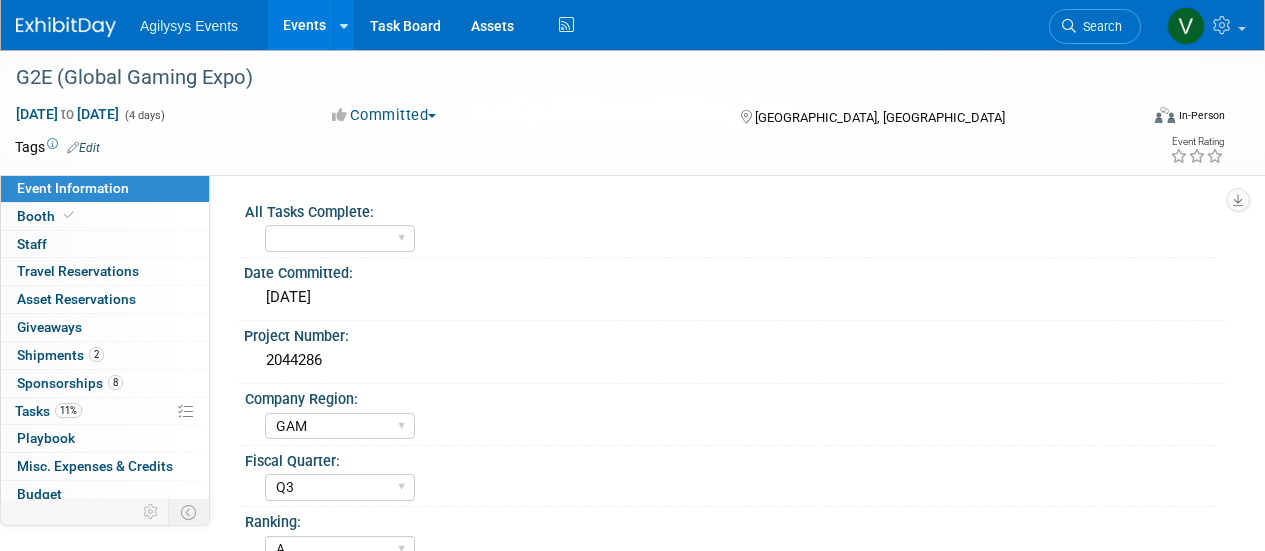 select on "GAM" 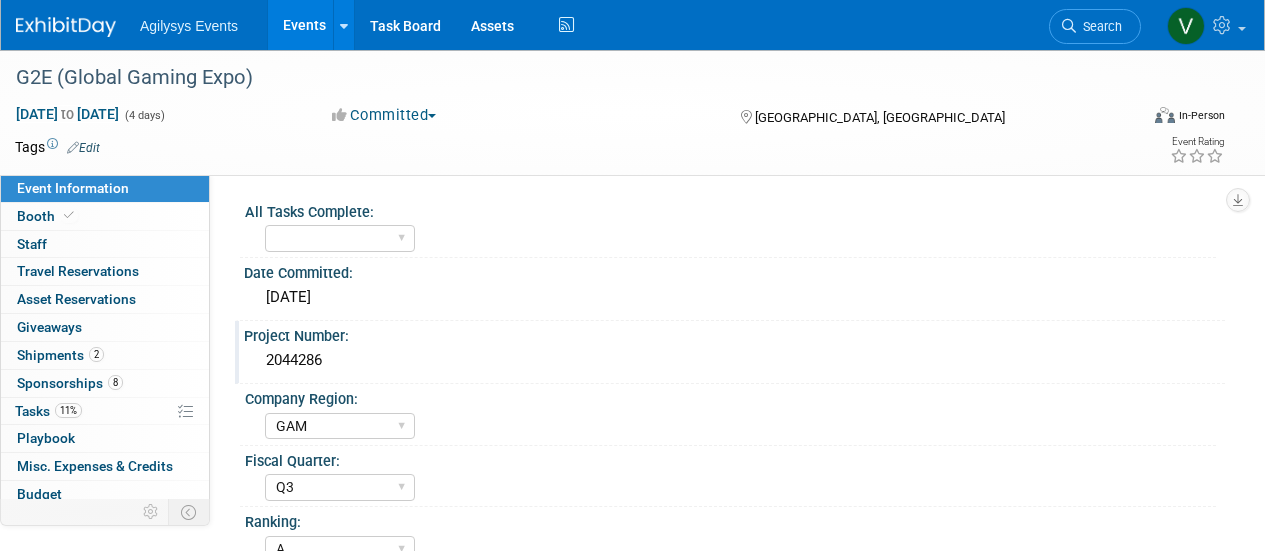 scroll, scrollTop: 0, scrollLeft: 0, axis: both 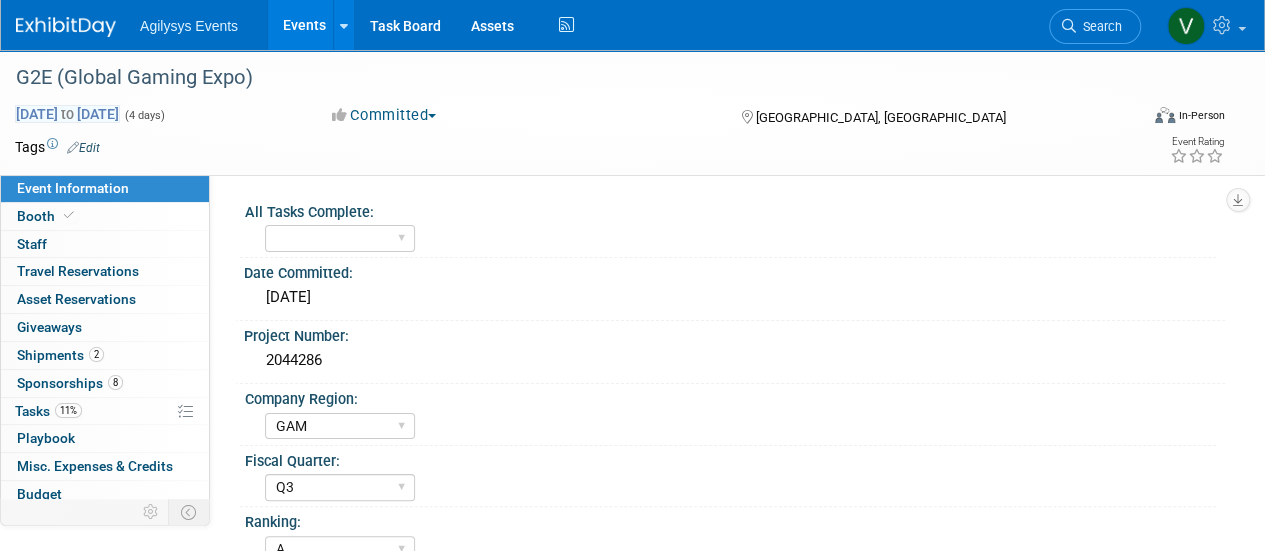 drag, startPoint x: 2, startPoint y: 77, endPoint x: 186, endPoint y: 119, distance: 188.73262 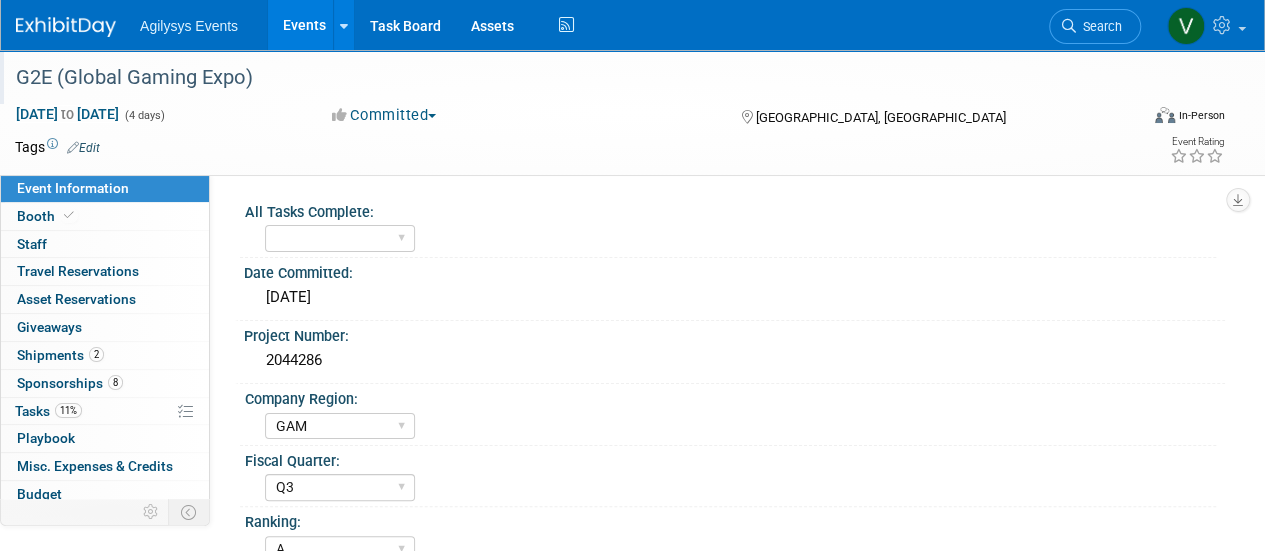 copy on "G2E (Global Gaming Expo)
Oct 6, 2025  to  Oct 9, 2025" 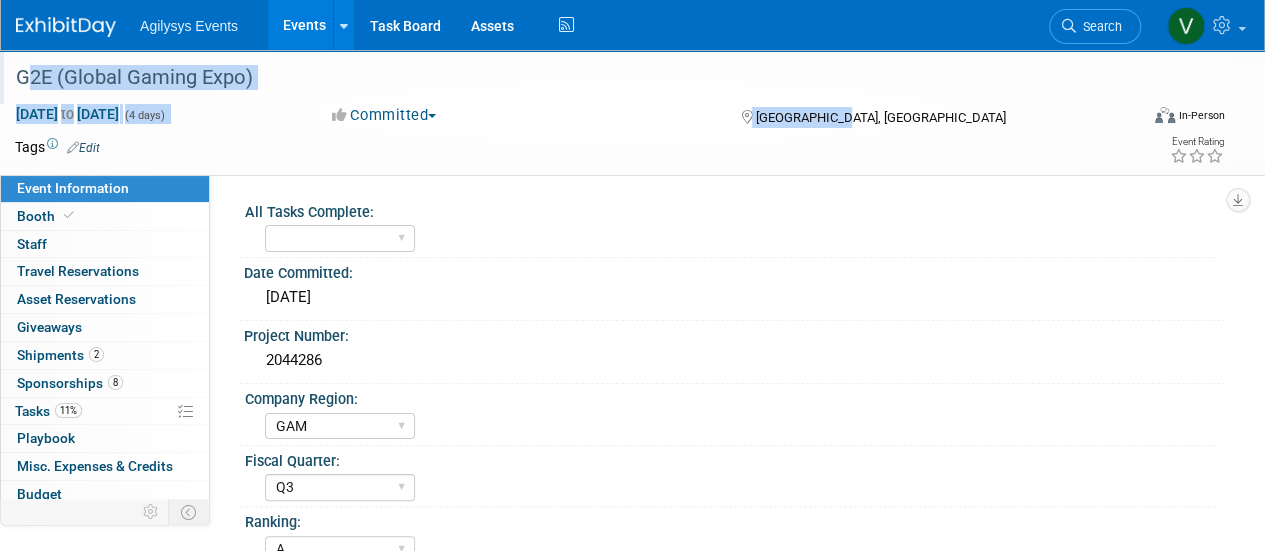 drag, startPoint x: 876, startPoint y: 126, endPoint x: 31, endPoint y: 75, distance: 846.53766 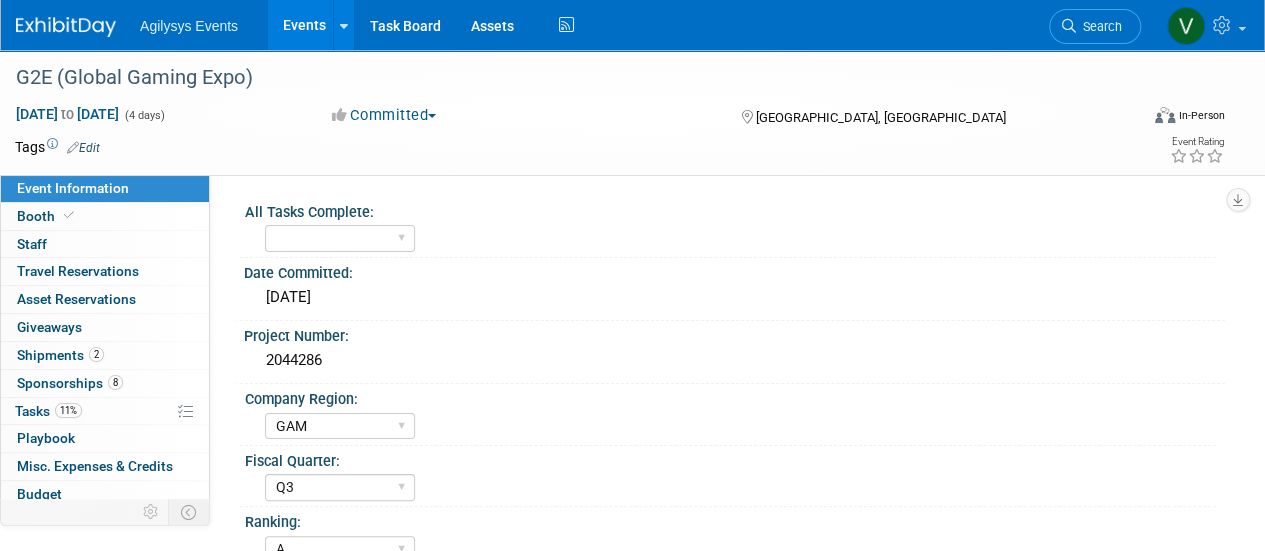 click on "Agilysys Events" at bounding box center (189, 26) 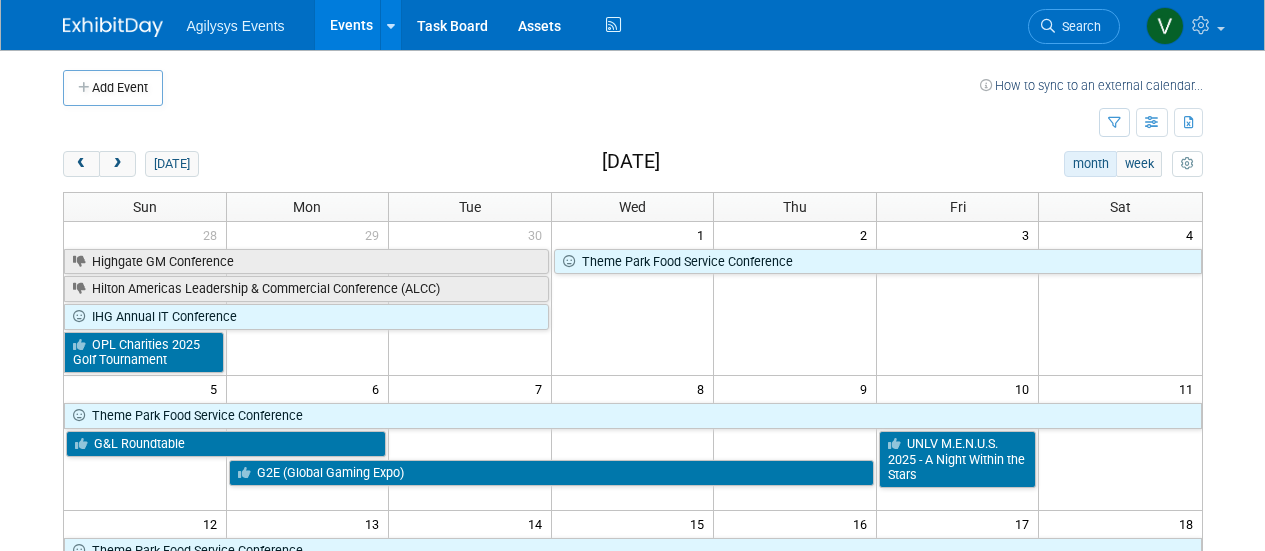 scroll, scrollTop: 0, scrollLeft: 0, axis: both 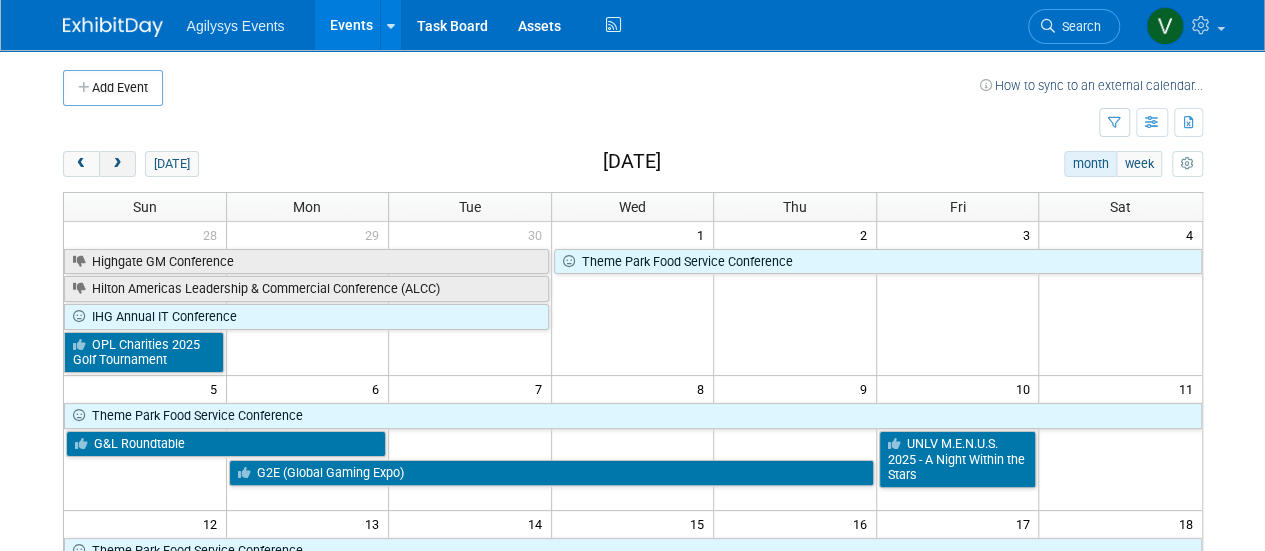 click at bounding box center [117, 164] 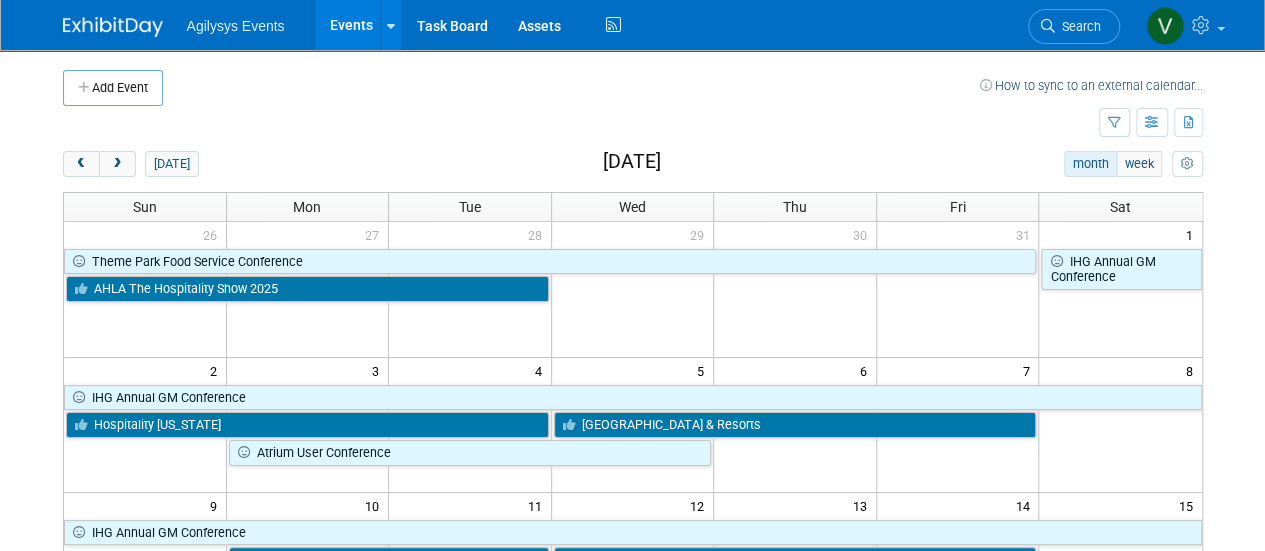 type 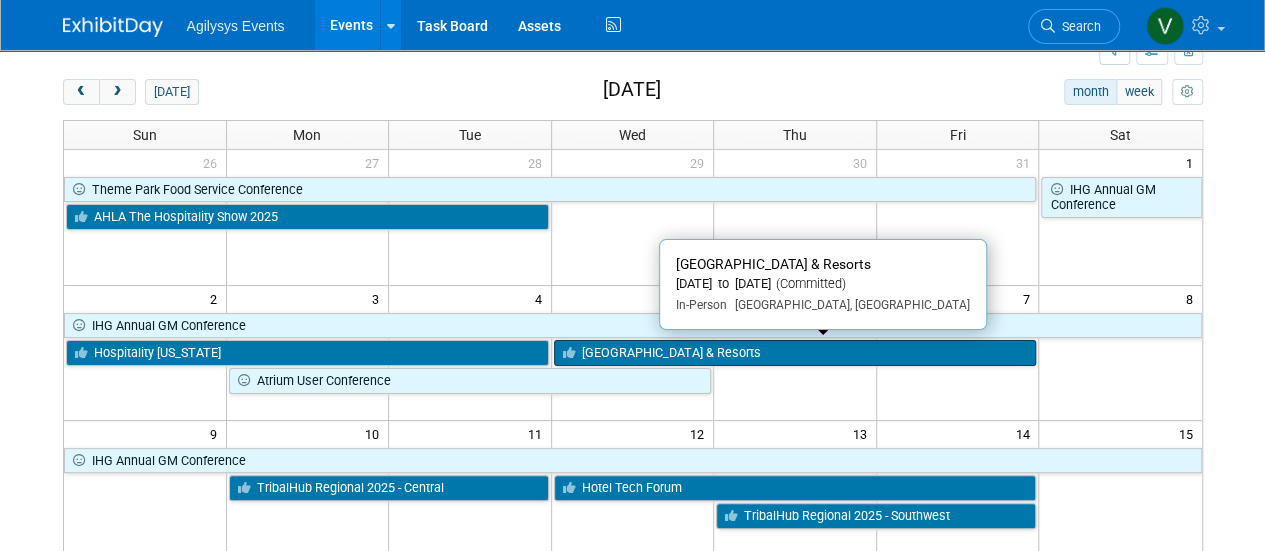scroll, scrollTop: 0, scrollLeft: 0, axis: both 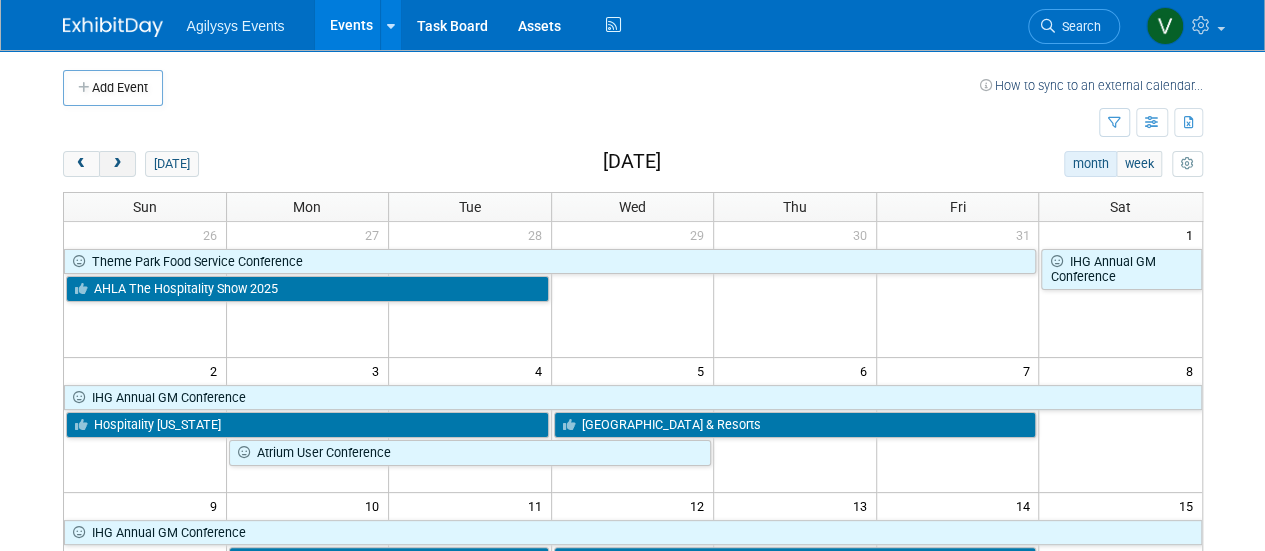 click at bounding box center [117, 164] 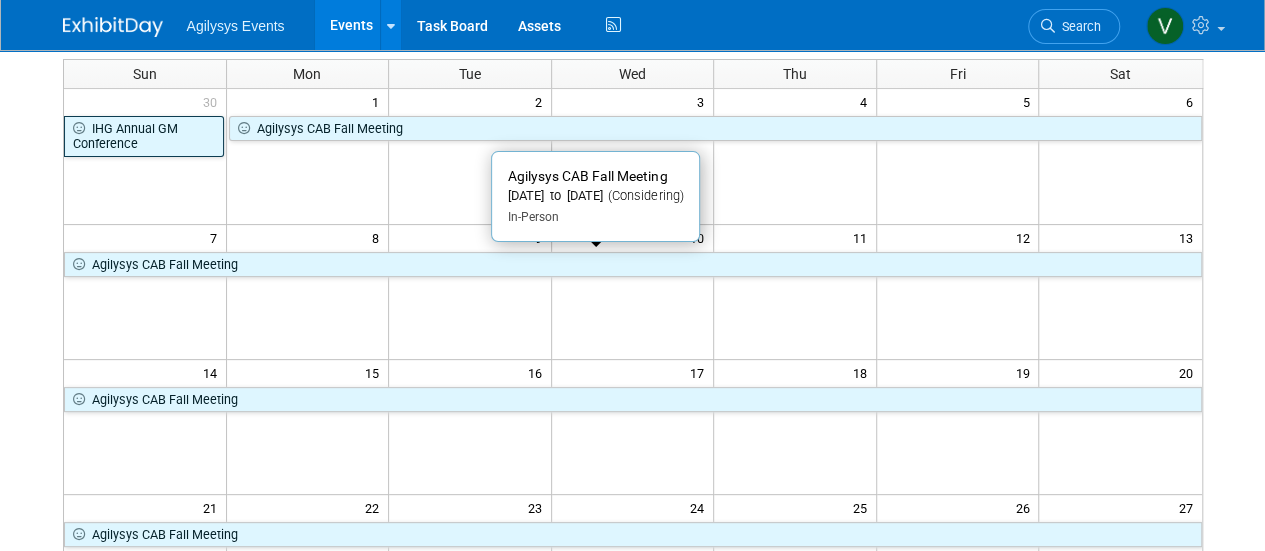 scroll, scrollTop: 0, scrollLeft: 0, axis: both 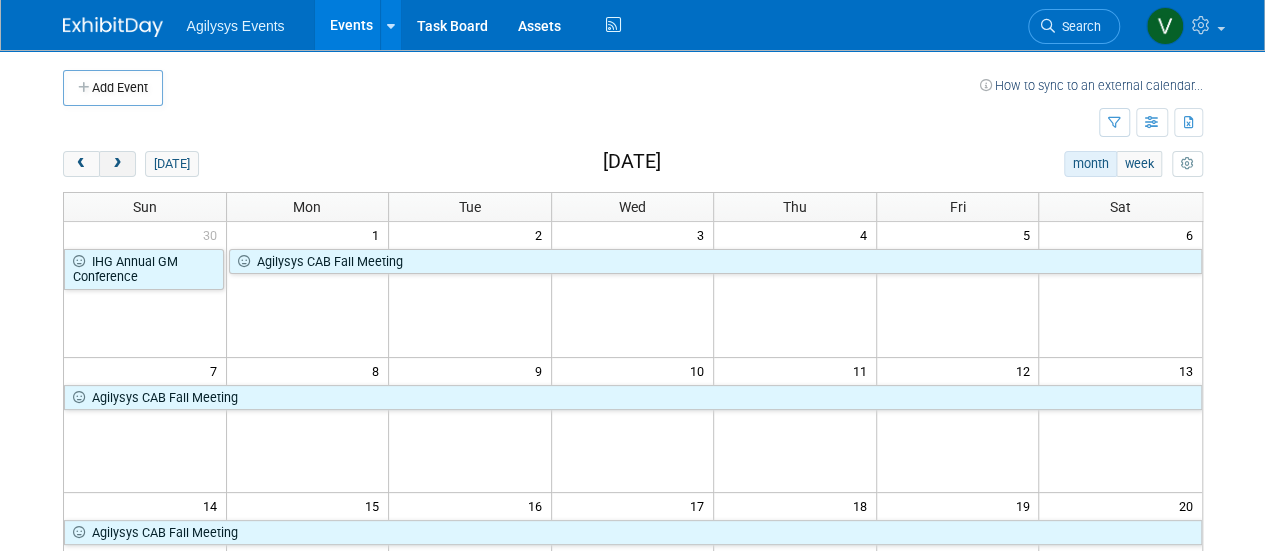 click at bounding box center [117, 164] 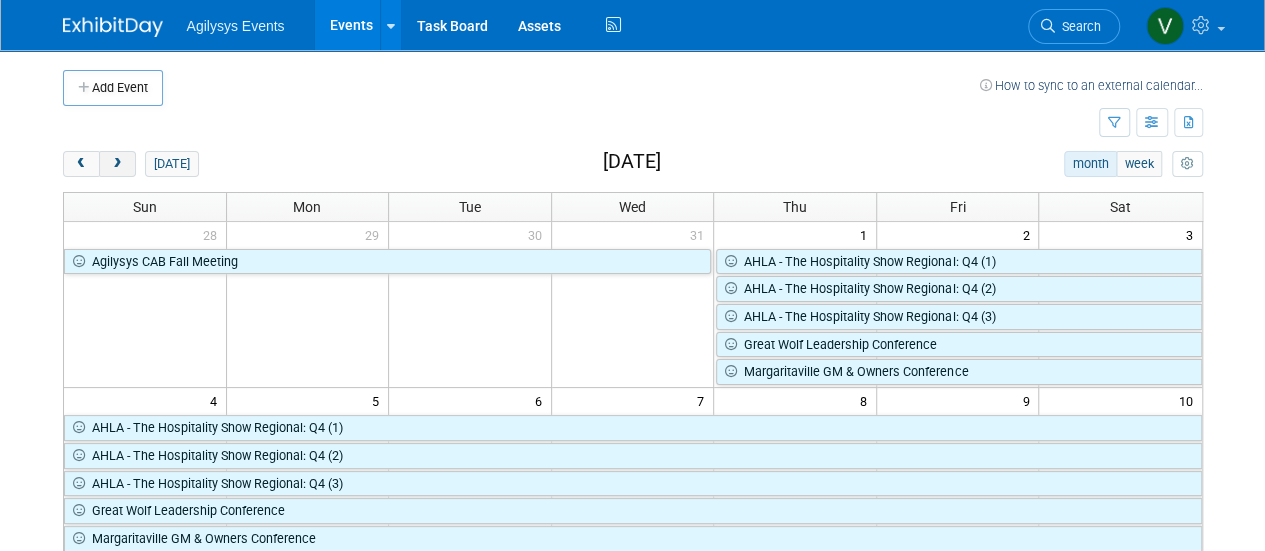 click at bounding box center (117, 164) 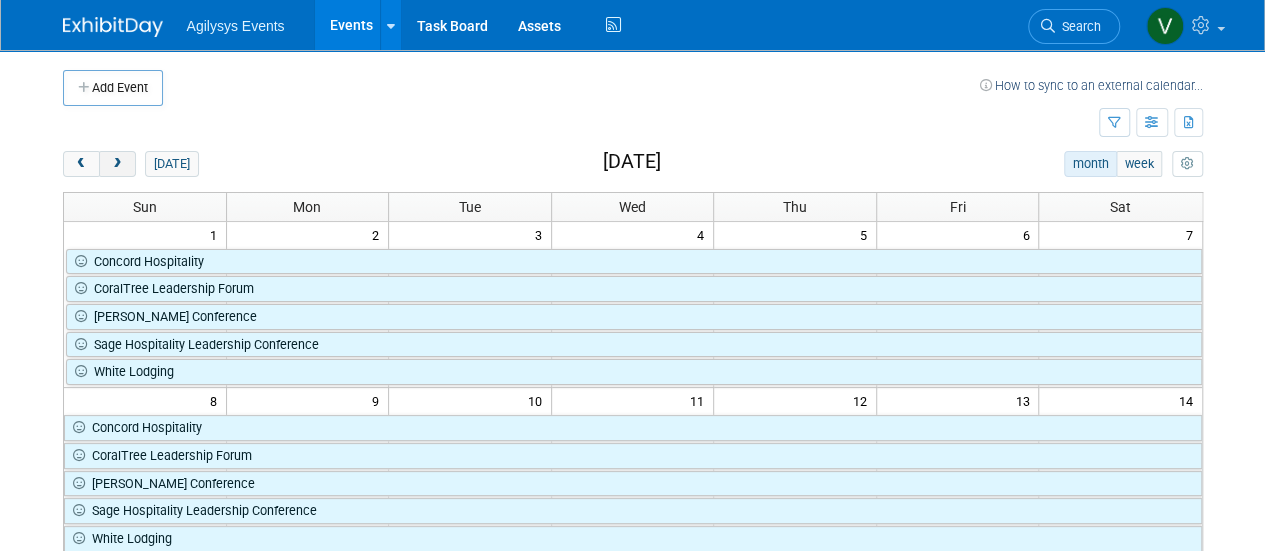click at bounding box center (117, 164) 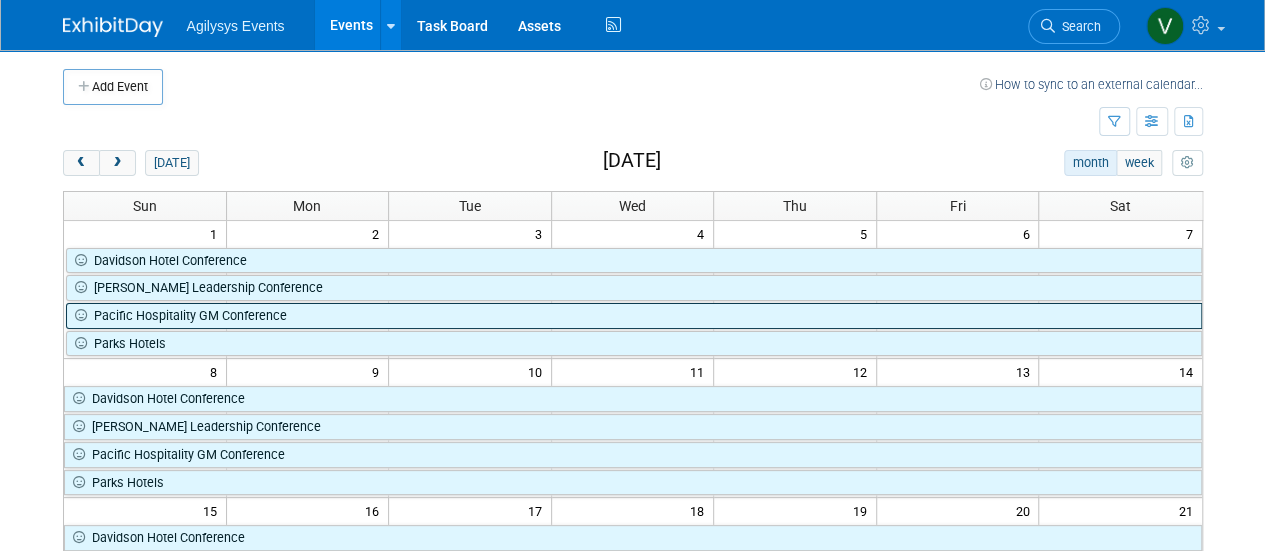 scroll, scrollTop: 0, scrollLeft: 0, axis: both 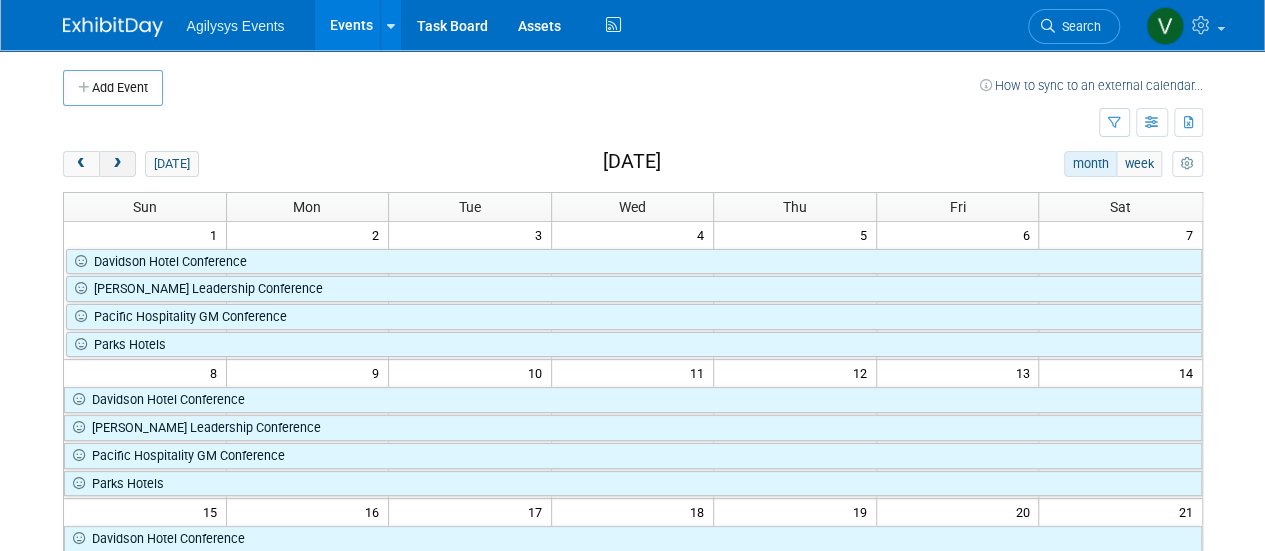 click at bounding box center [117, 164] 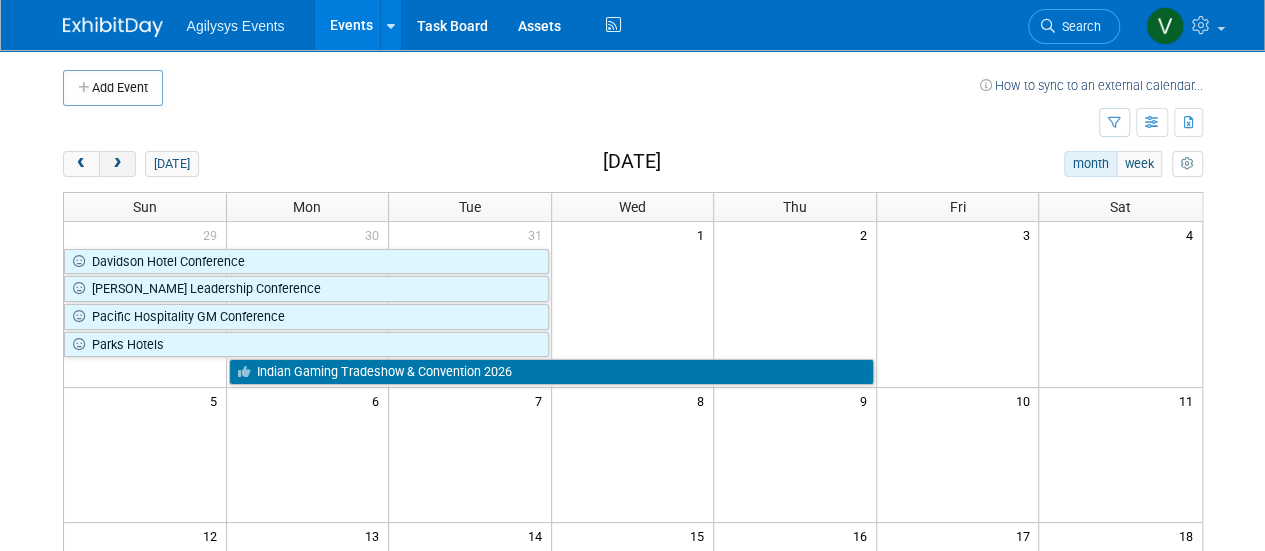 click at bounding box center (117, 164) 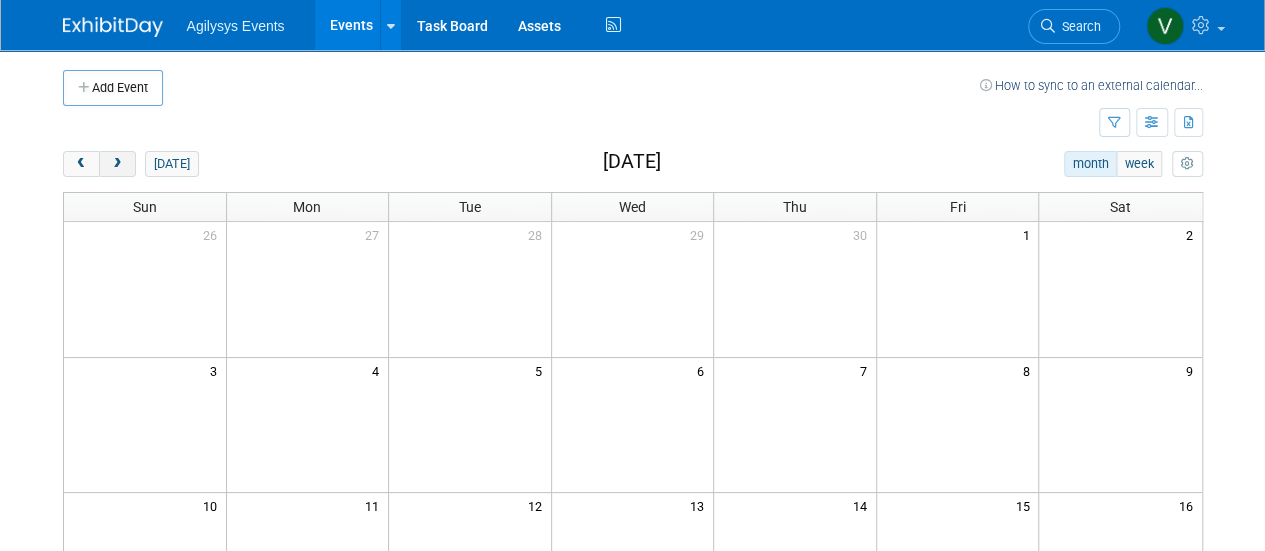 click at bounding box center [117, 164] 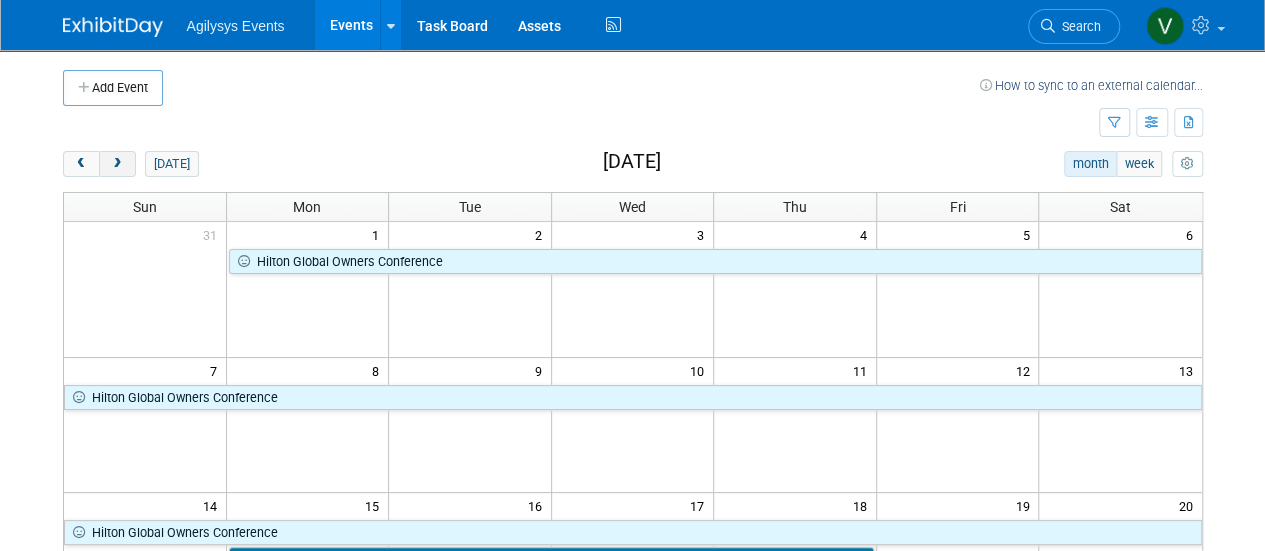 click at bounding box center (117, 164) 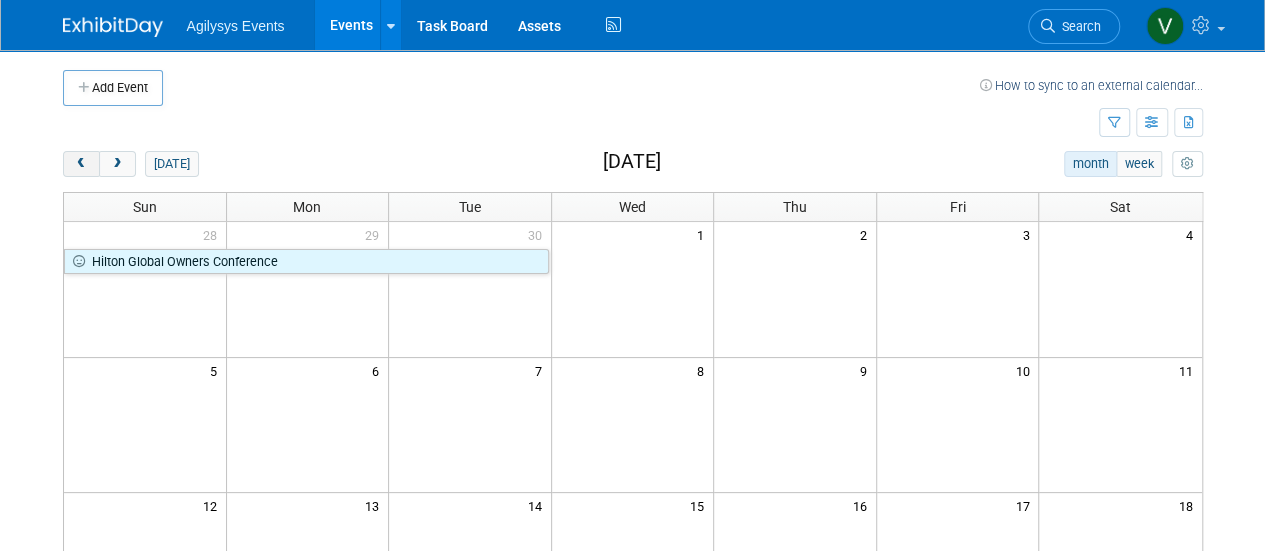click at bounding box center [81, 164] 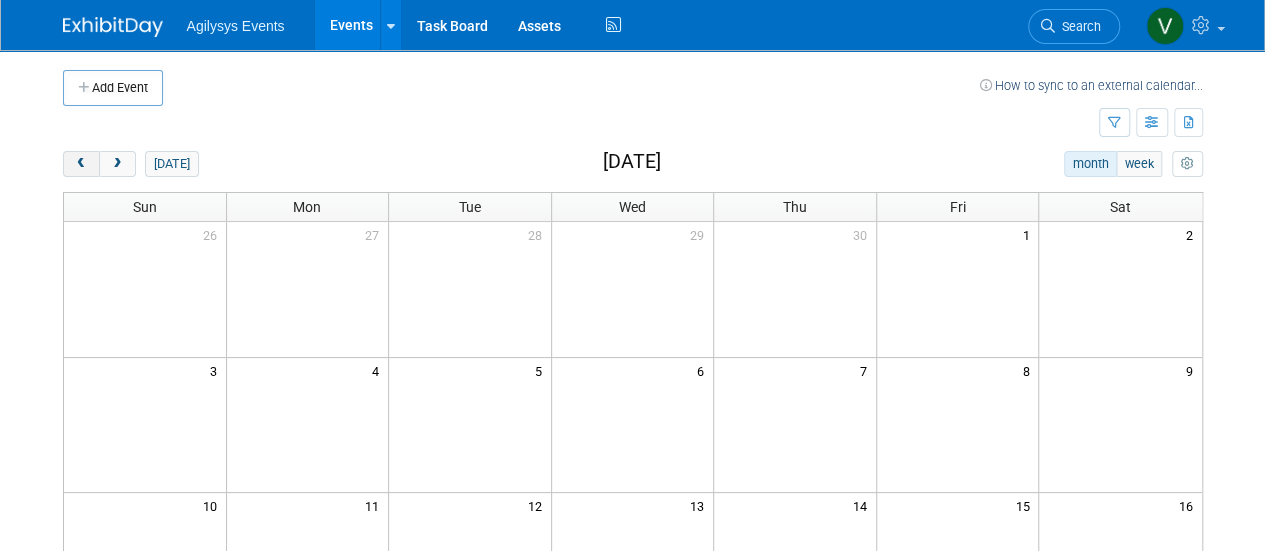 click at bounding box center (81, 164) 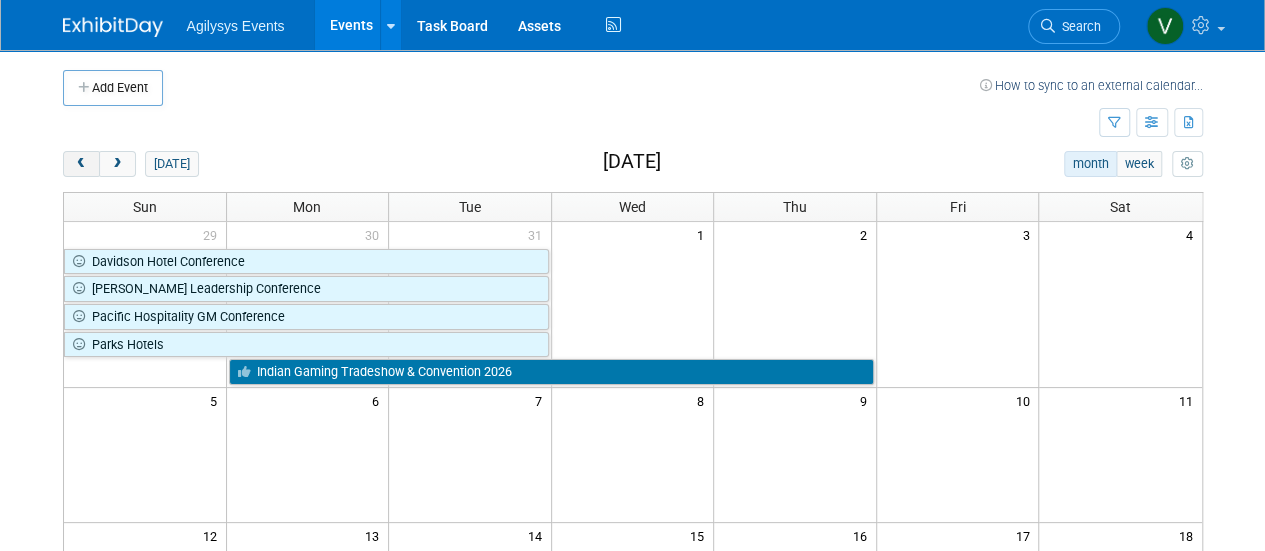 click at bounding box center (81, 164) 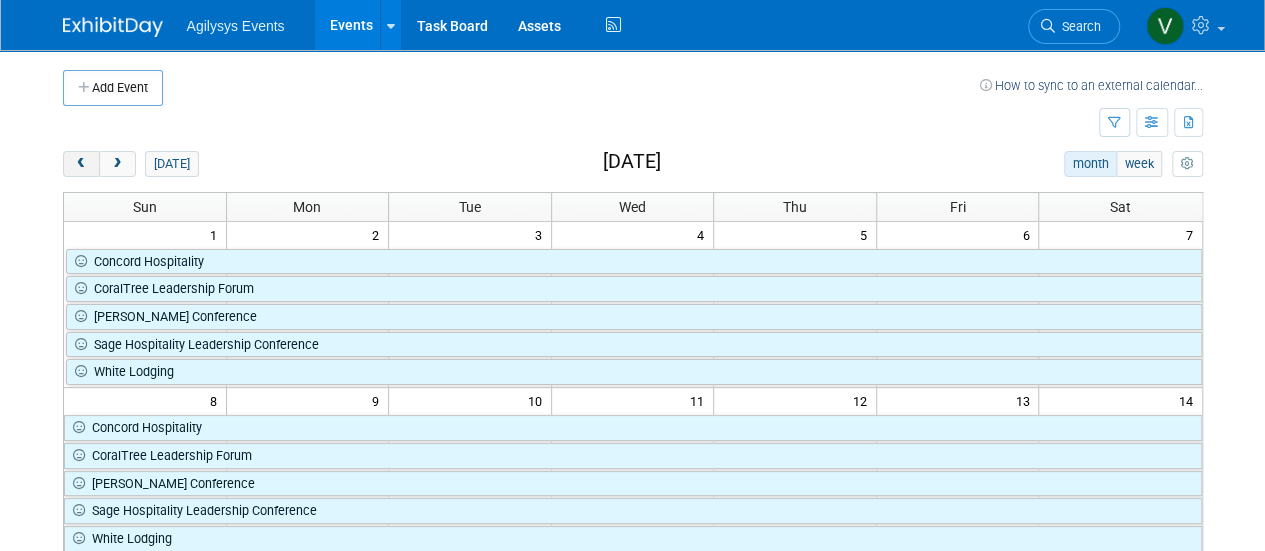 click at bounding box center [81, 164] 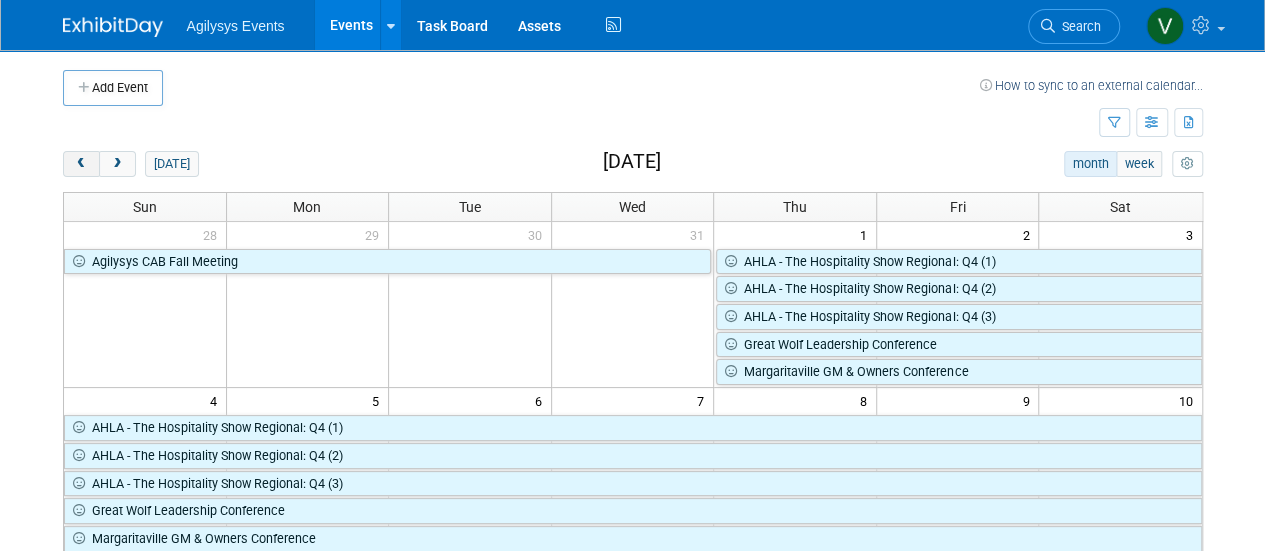 click at bounding box center [81, 164] 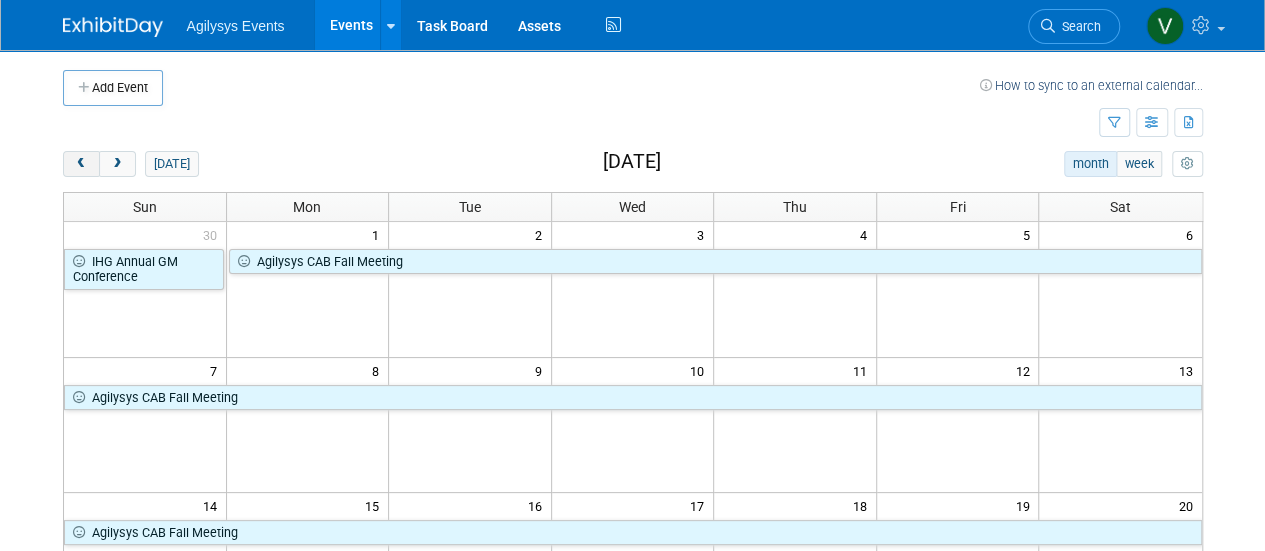 click at bounding box center [81, 164] 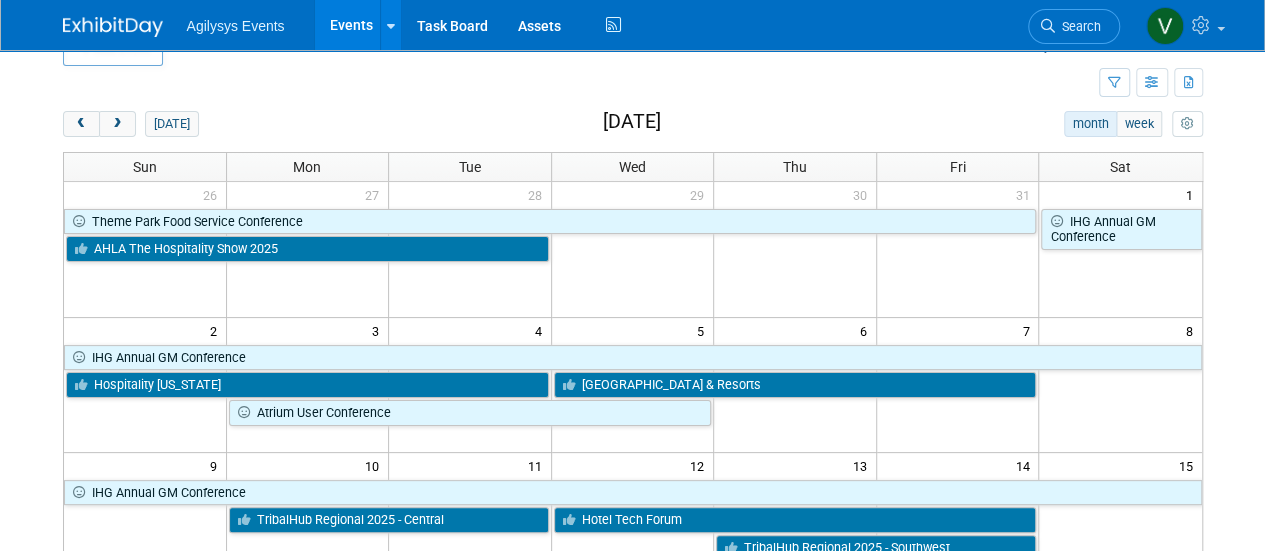 scroll, scrollTop: 0, scrollLeft: 0, axis: both 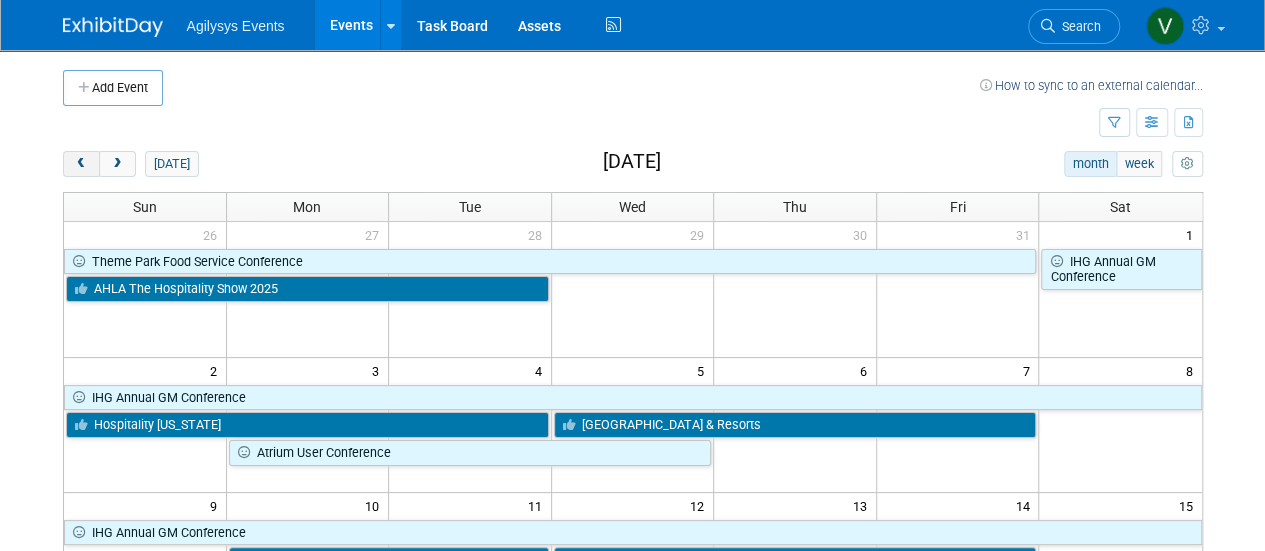 click at bounding box center (81, 164) 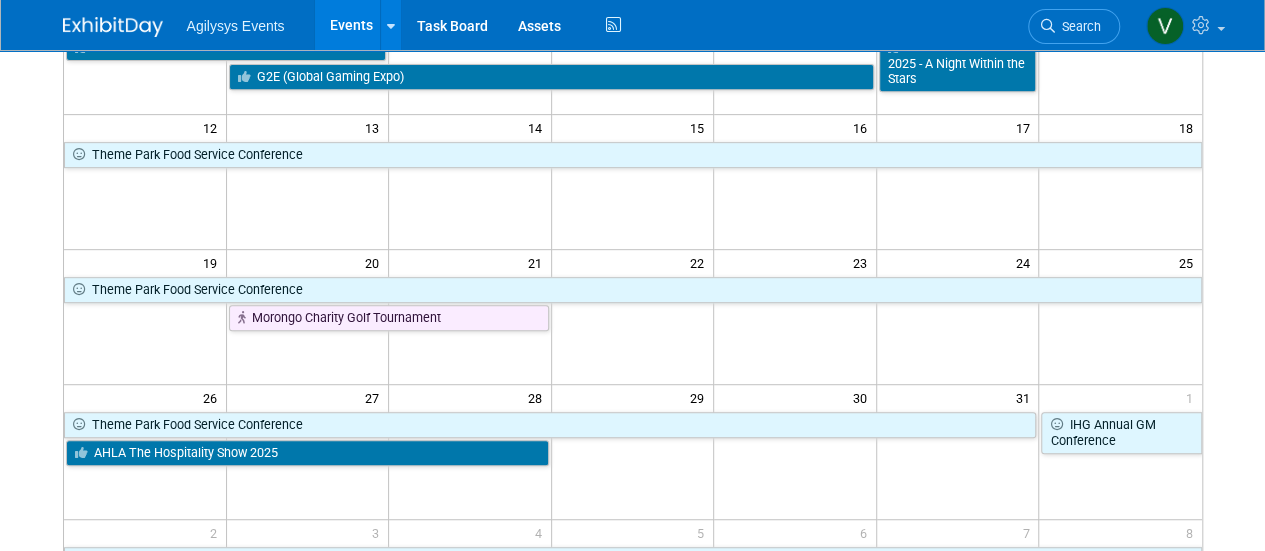 scroll, scrollTop: 500, scrollLeft: 0, axis: vertical 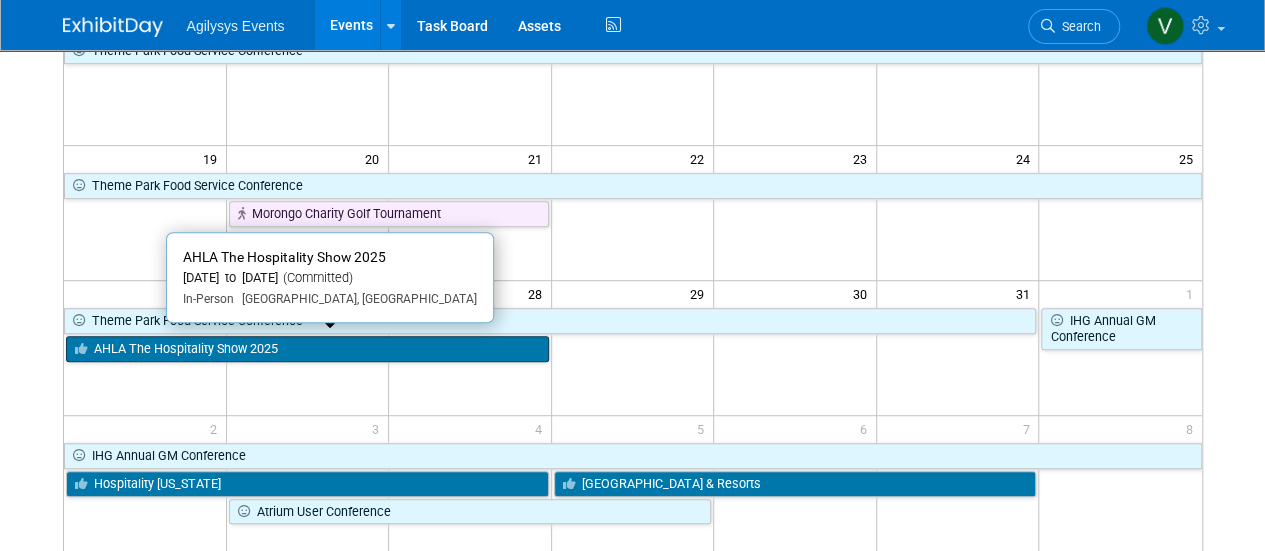 click on "AHLA The Hospitality Show 2025" at bounding box center (307, 349) 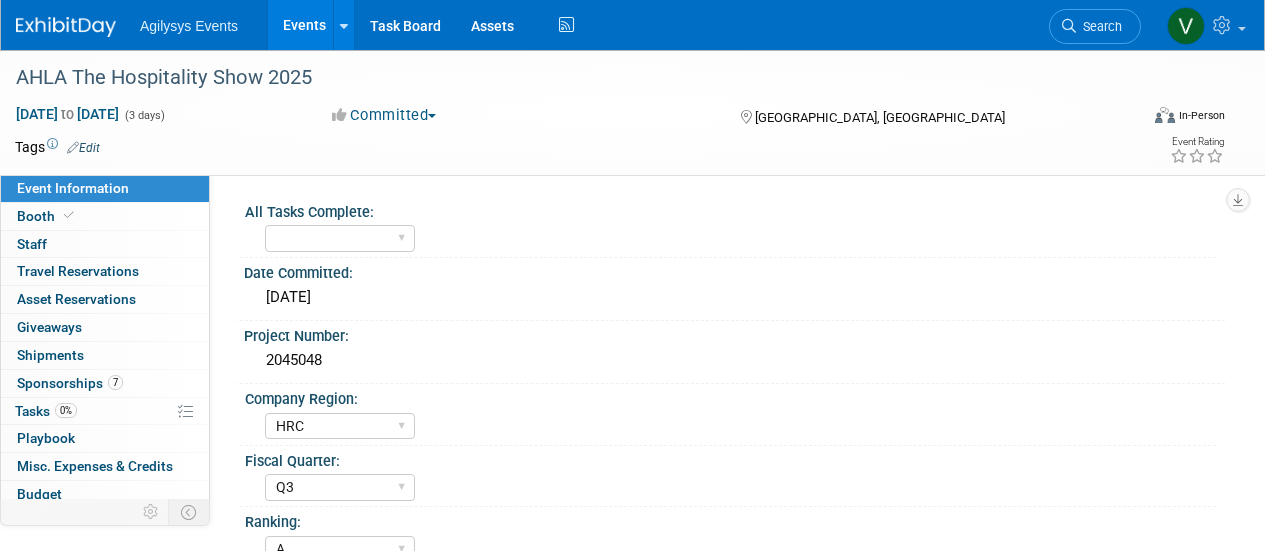 select on "HRC" 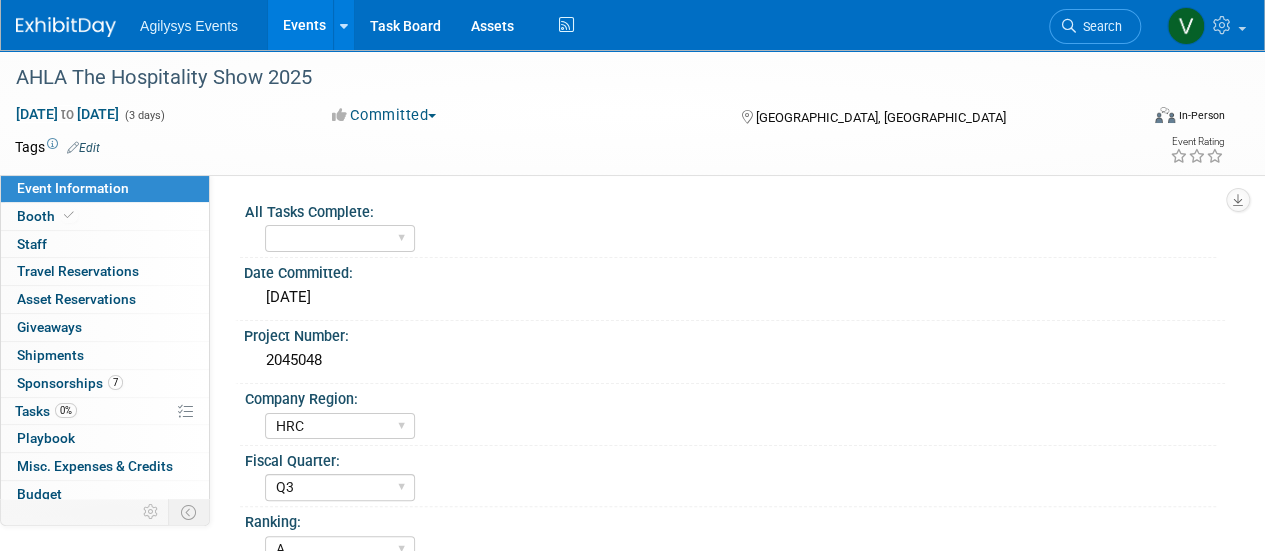 scroll, scrollTop: 0, scrollLeft: 0, axis: both 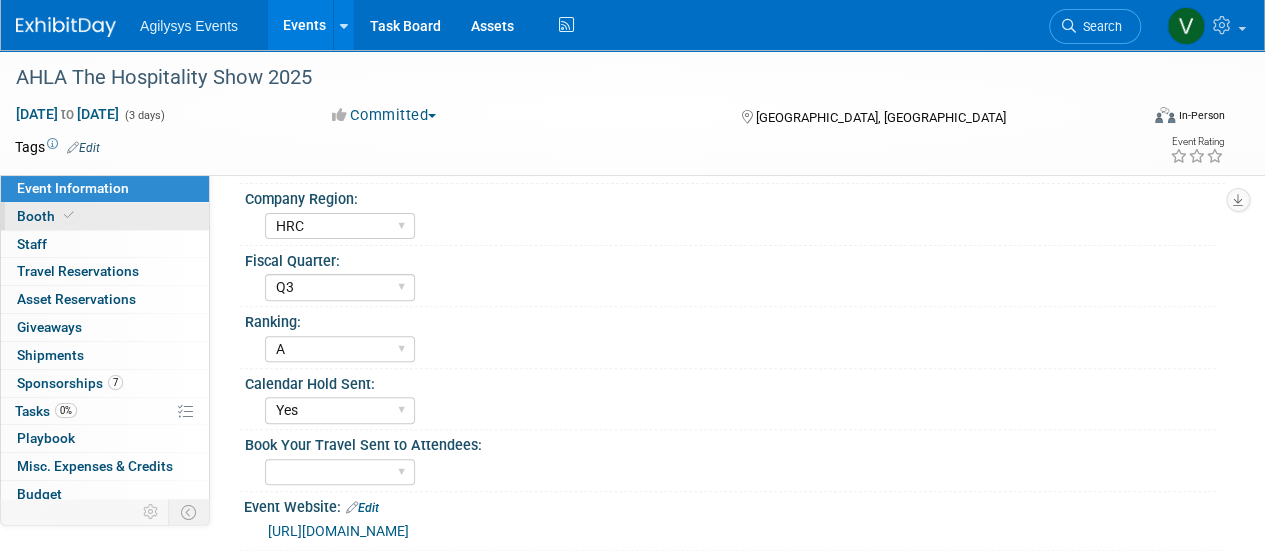 click on "Booth" at bounding box center (47, 216) 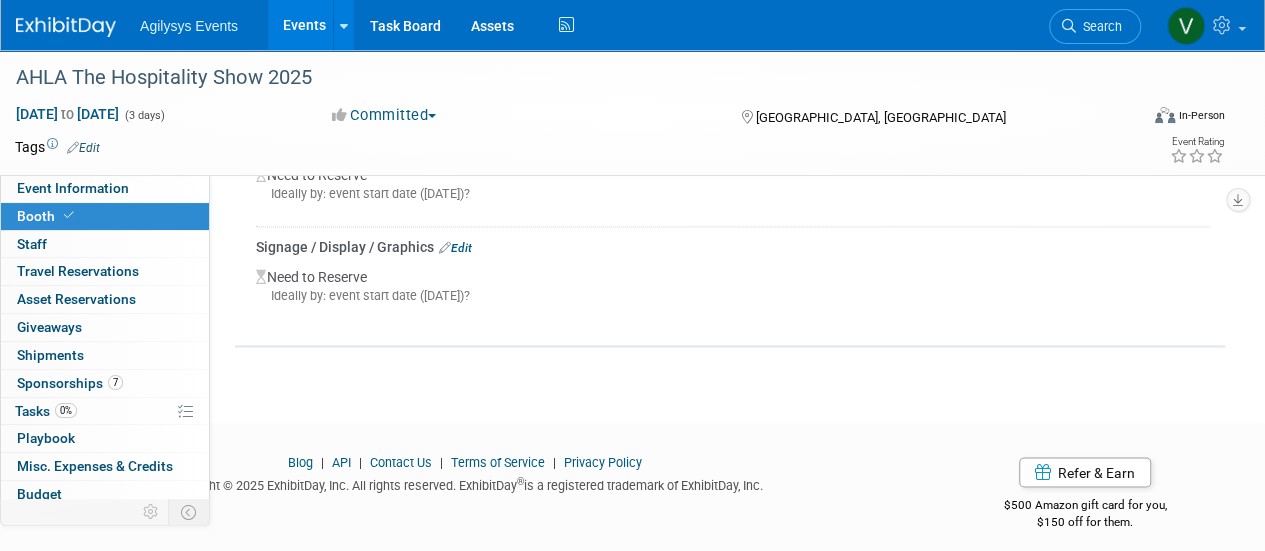 scroll, scrollTop: 966, scrollLeft: 0, axis: vertical 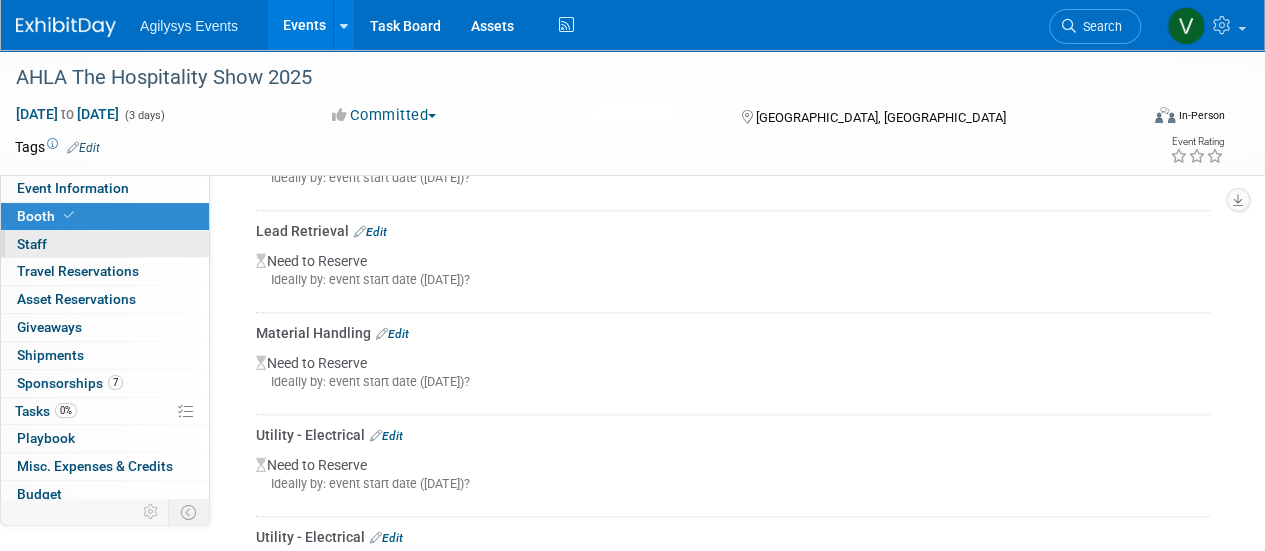 click on "0
Staff 0" at bounding box center [105, 244] 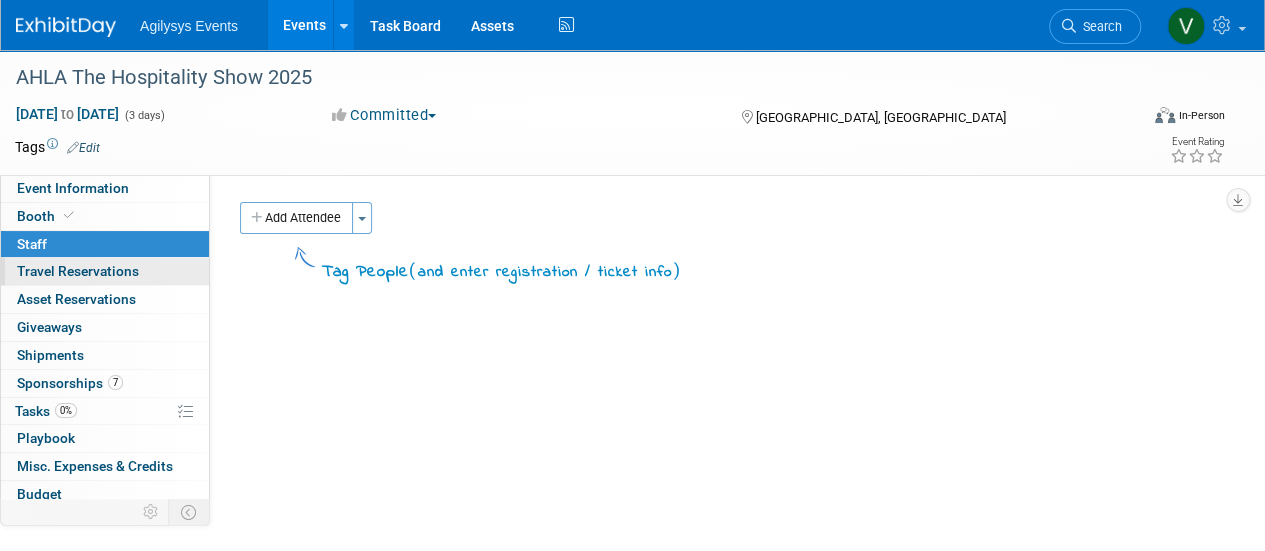 click on "Travel Reservations 0" at bounding box center [78, 271] 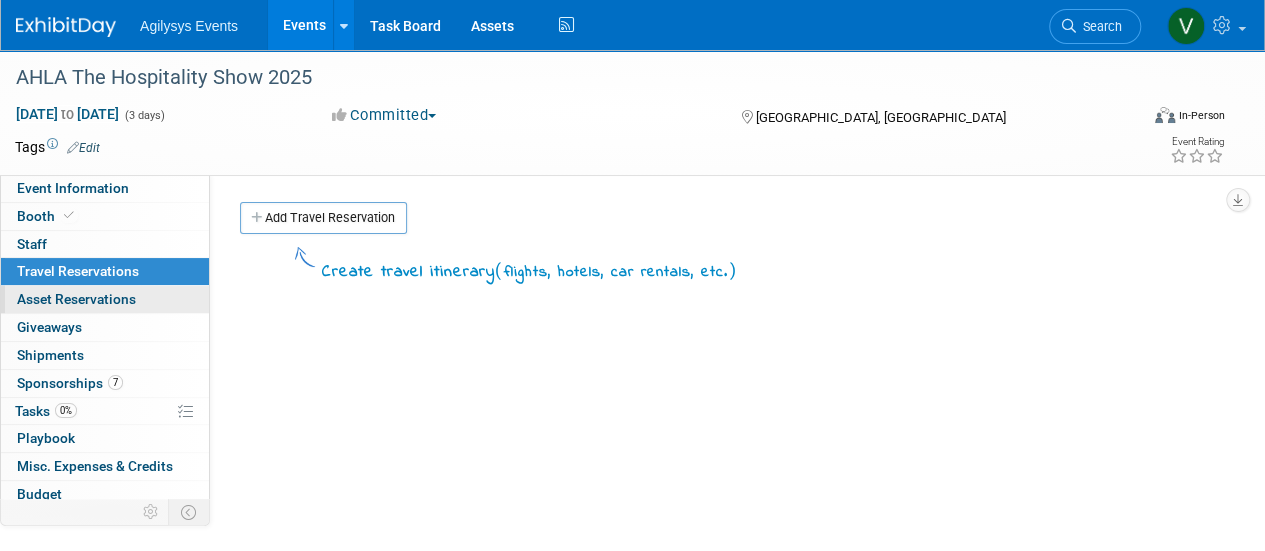 click on "Asset Reservations 0" at bounding box center (76, 299) 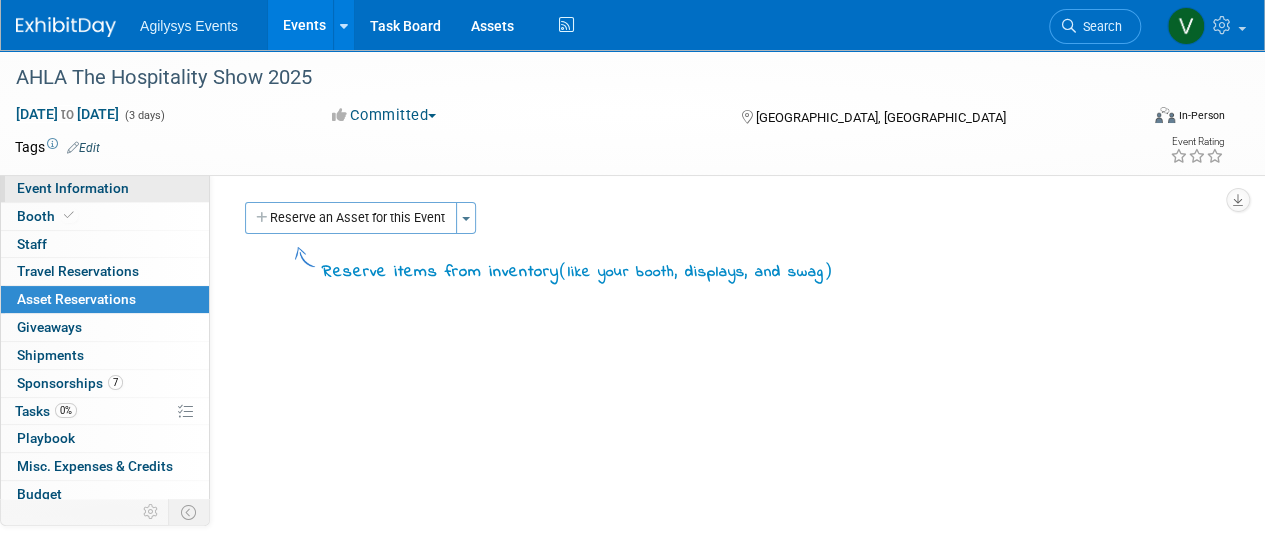 click on "Event Information" at bounding box center (105, 188) 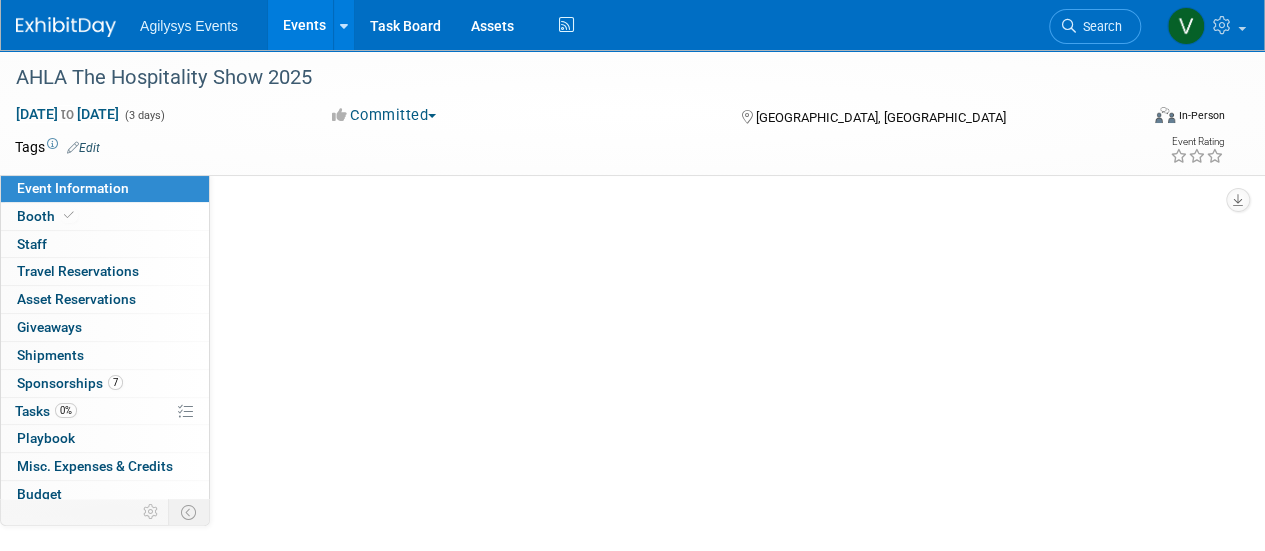 select on "HRC" 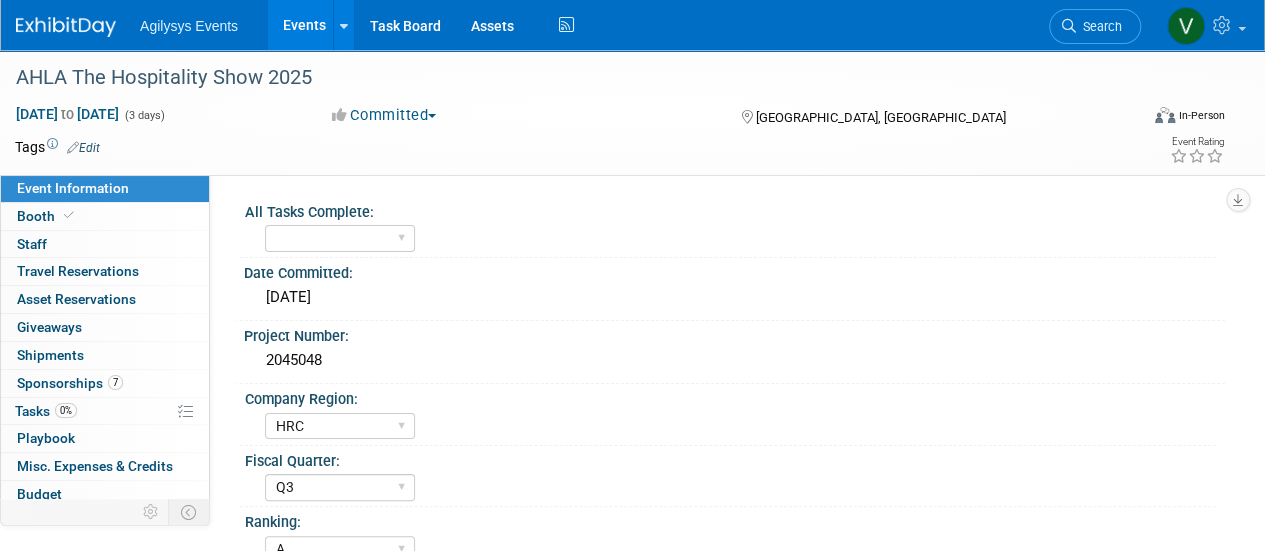drag, startPoint x: 310, startPoint y: 81, endPoint x: -9, endPoint y: 88, distance: 319.07678 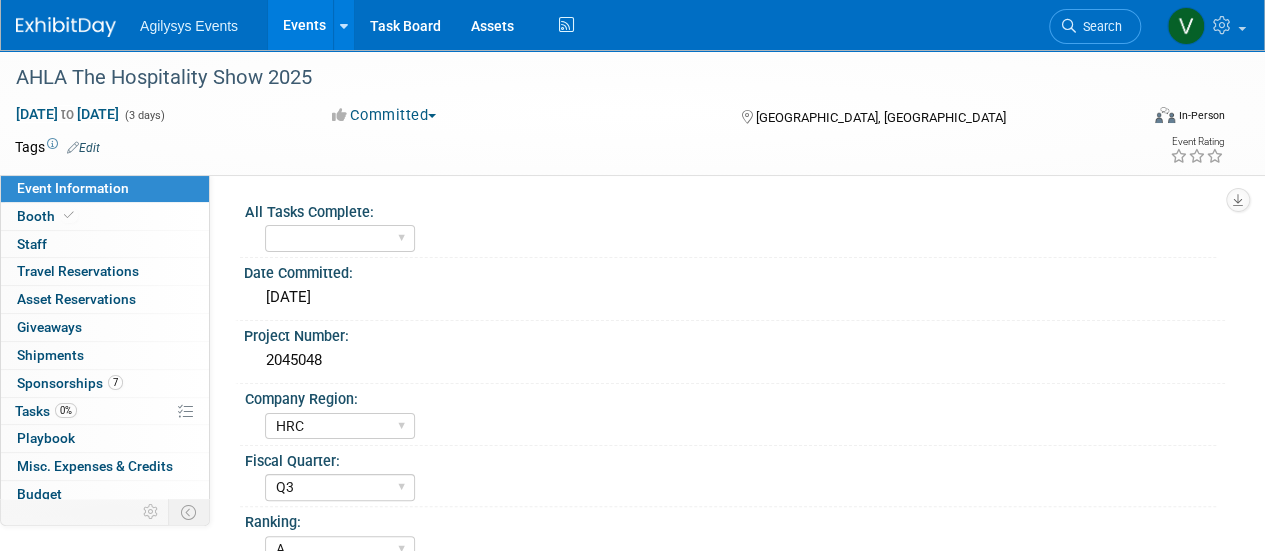 click at bounding box center [559, 147] 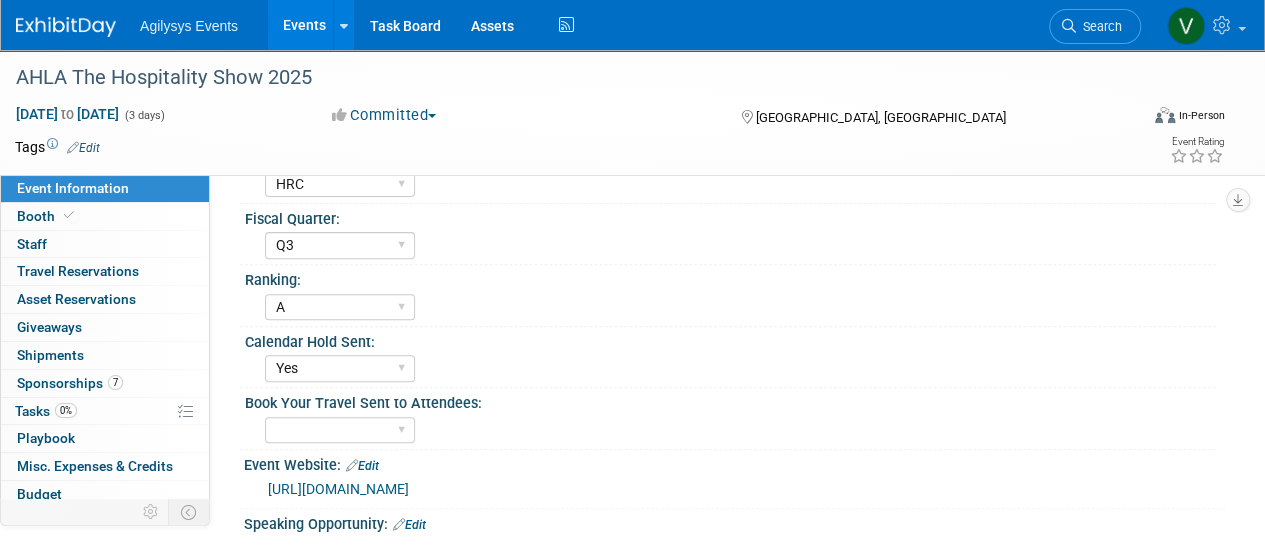 scroll, scrollTop: 0, scrollLeft: 0, axis: both 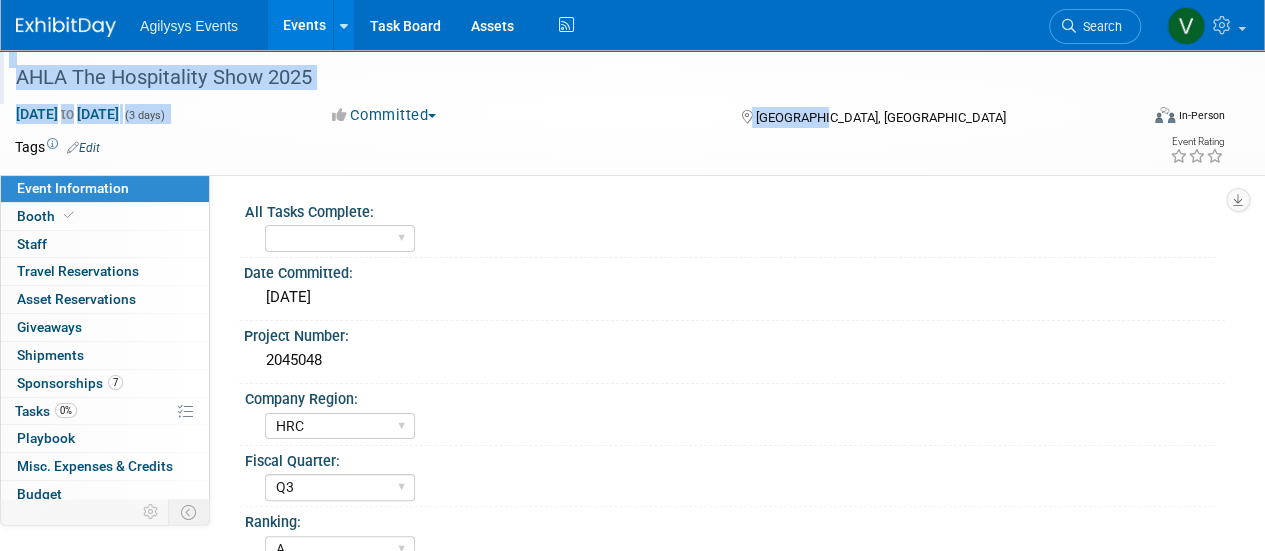 drag, startPoint x: 872, startPoint y: 121, endPoint x: 38, endPoint y: 83, distance: 834.86523 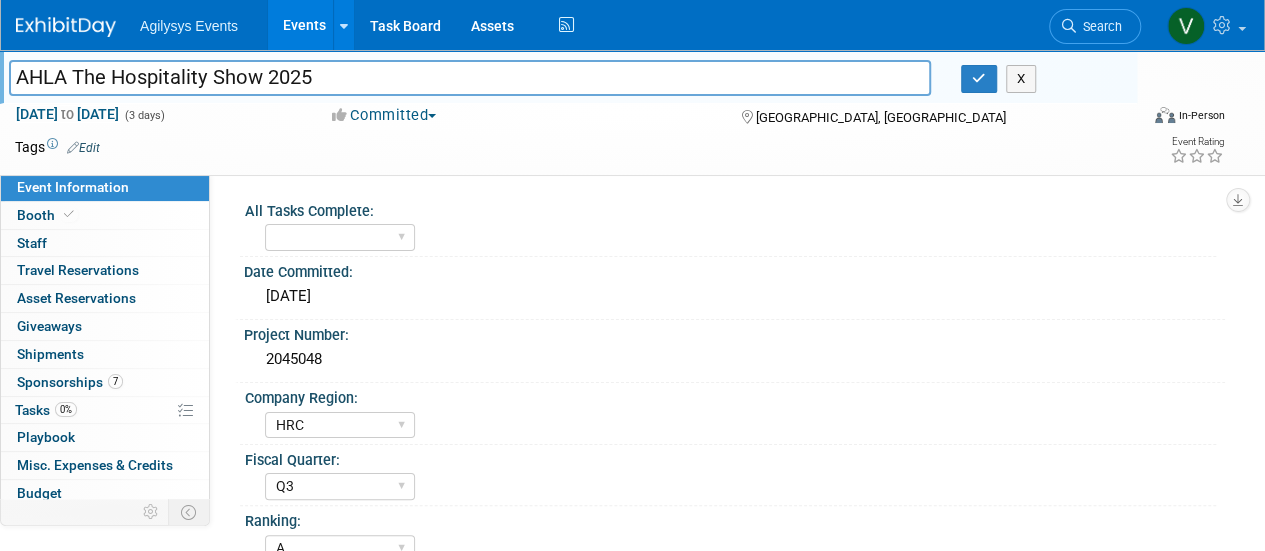 drag, startPoint x: 19, startPoint y: 73, endPoint x: 804, endPoint y: 86, distance: 785.10767 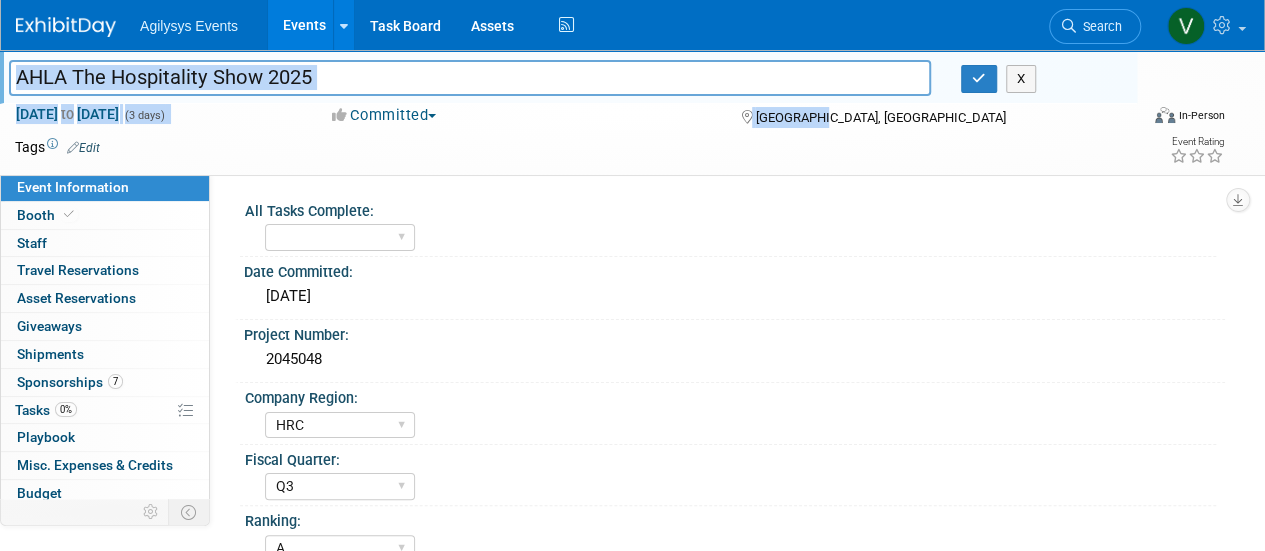 drag, startPoint x: 834, startPoint y: 107, endPoint x: 22, endPoint y: 69, distance: 812.8887 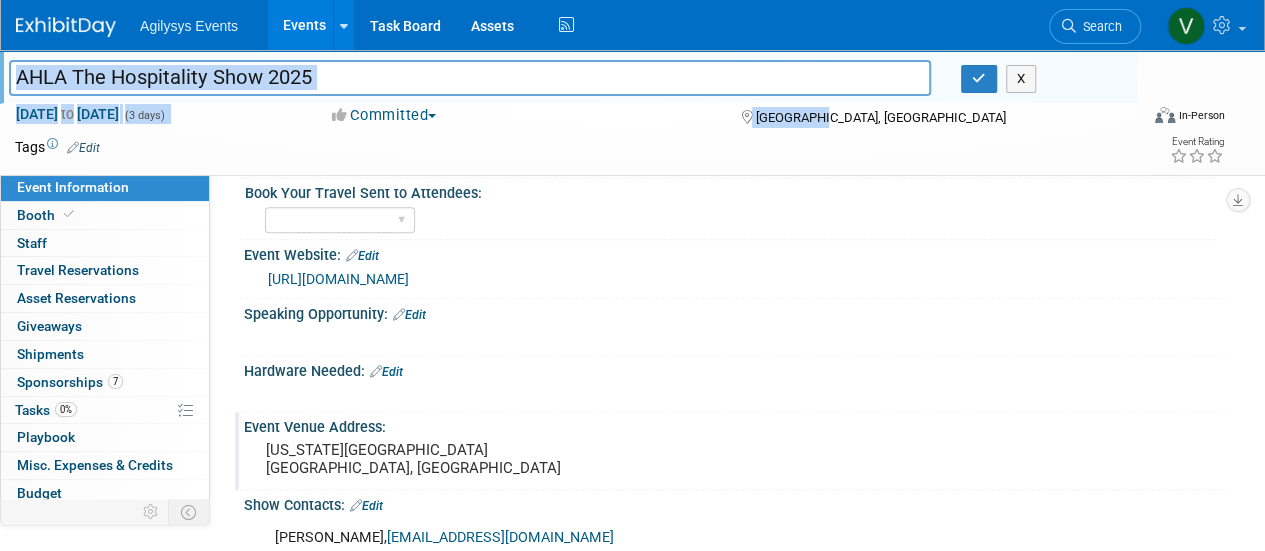 scroll, scrollTop: 126, scrollLeft: 0, axis: vertical 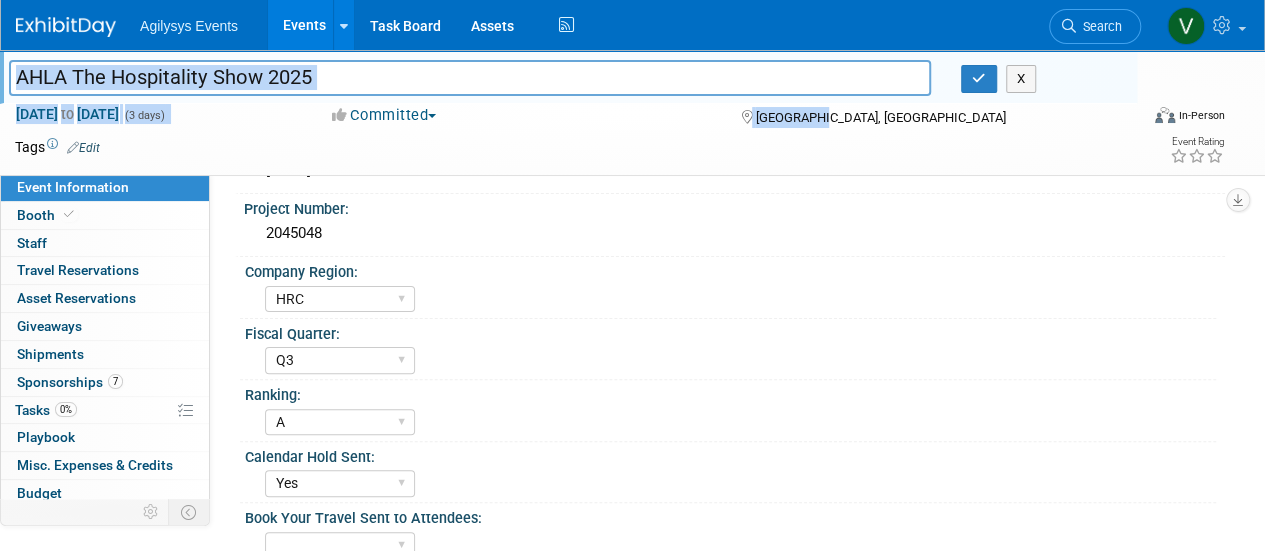 click on "AHLA The Hospitality Show 2025" at bounding box center [470, 77] 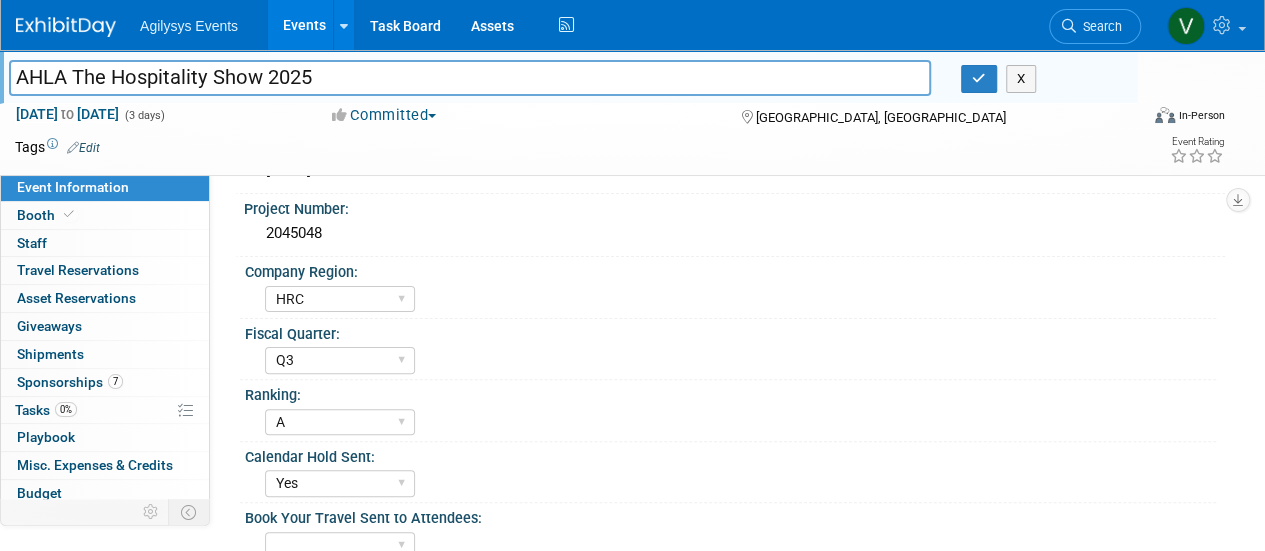 click at bounding box center (66, 27) 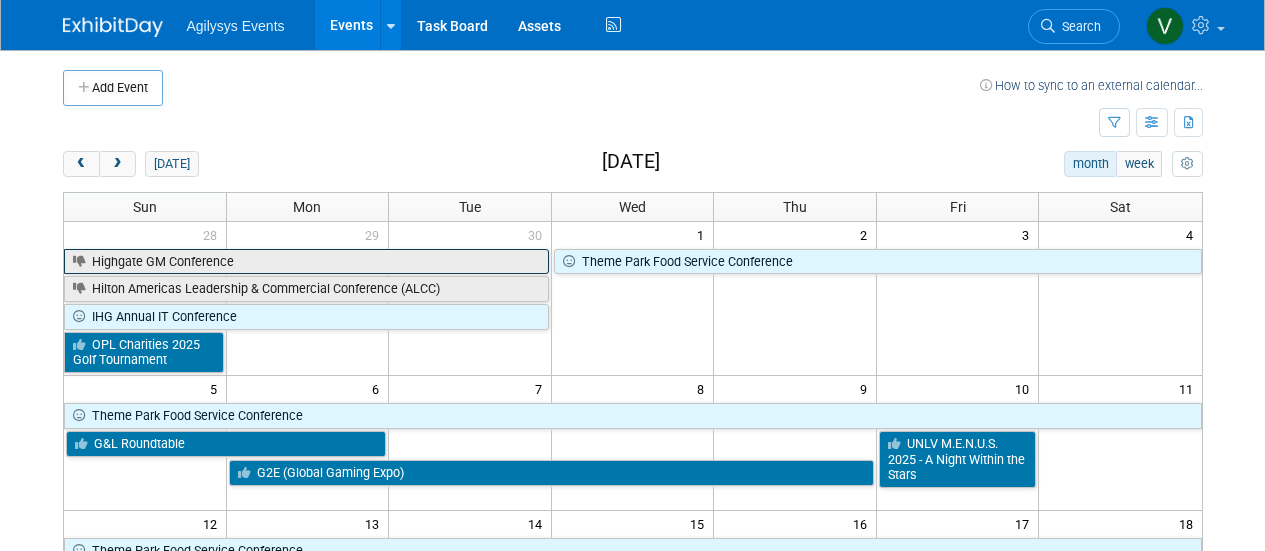scroll, scrollTop: 0, scrollLeft: 0, axis: both 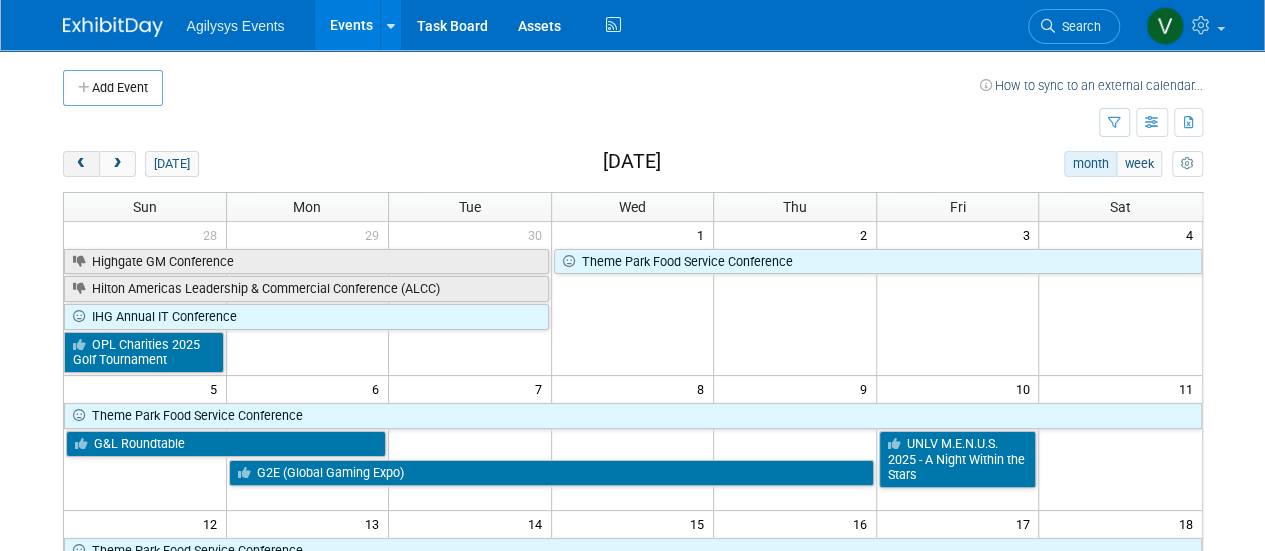 click at bounding box center (81, 164) 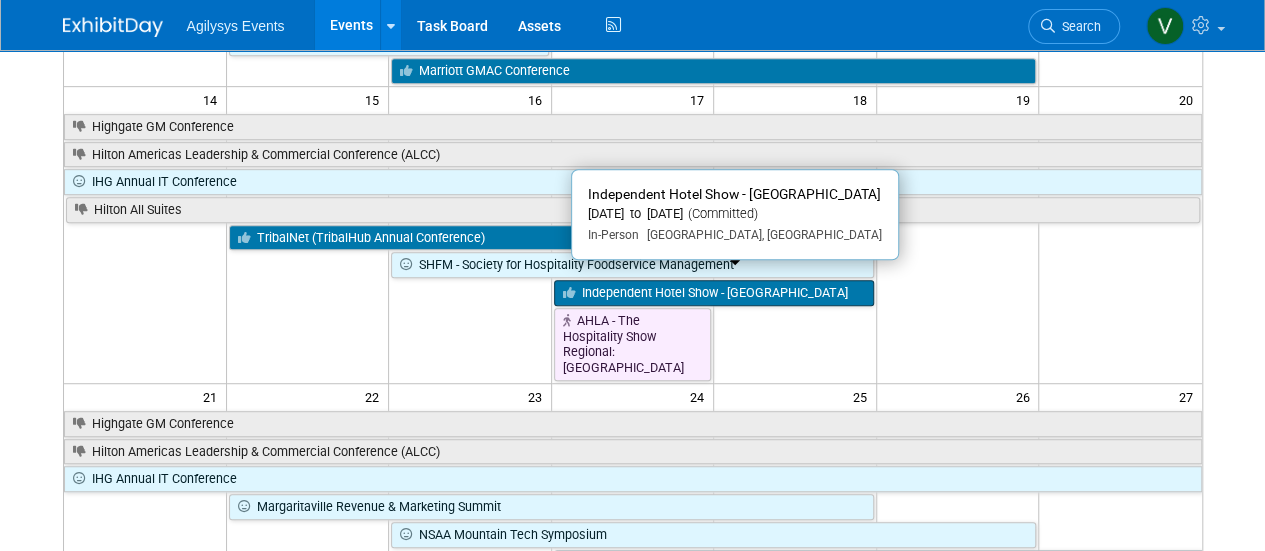 scroll, scrollTop: 500, scrollLeft: 0, axis: vertical 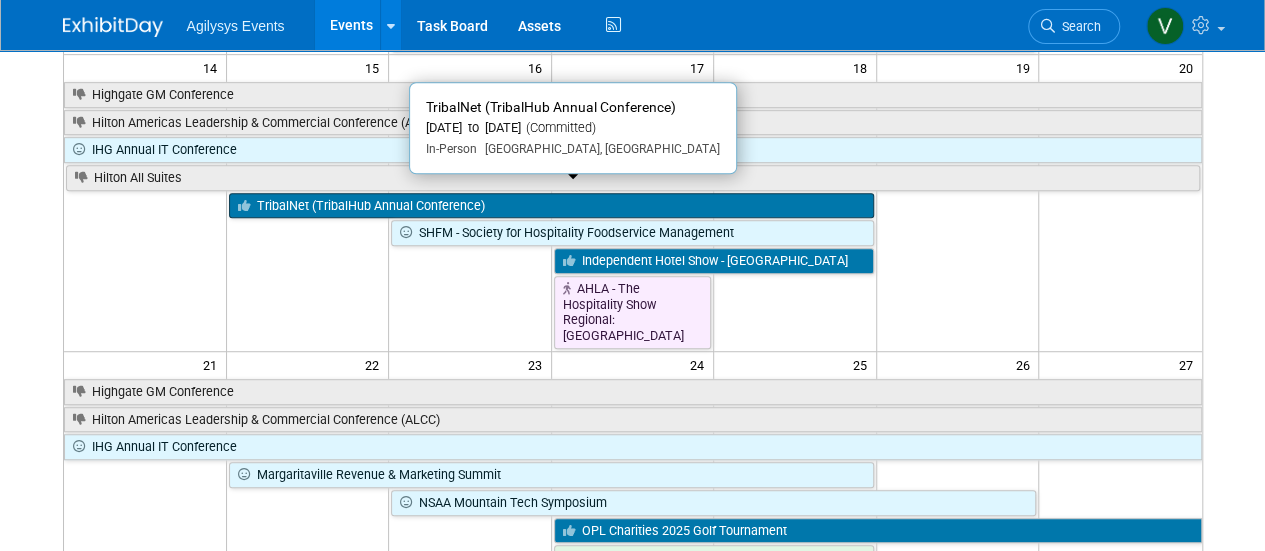 click on "TribalNet (TribalHub Annual Conference)" at bounding box center (551, 206) 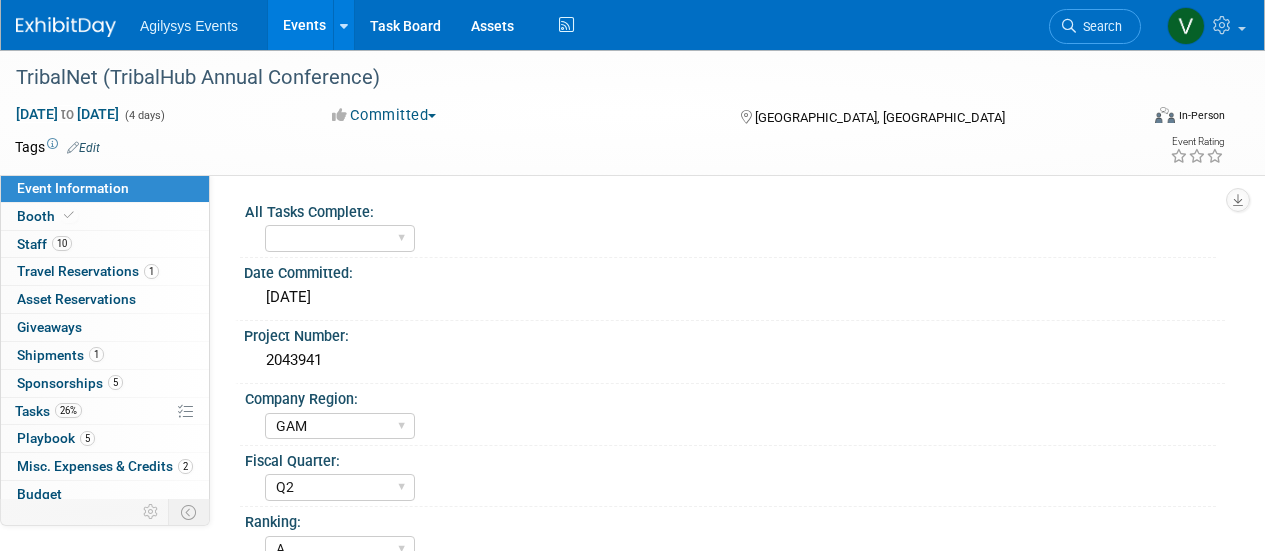 select on "GAM" 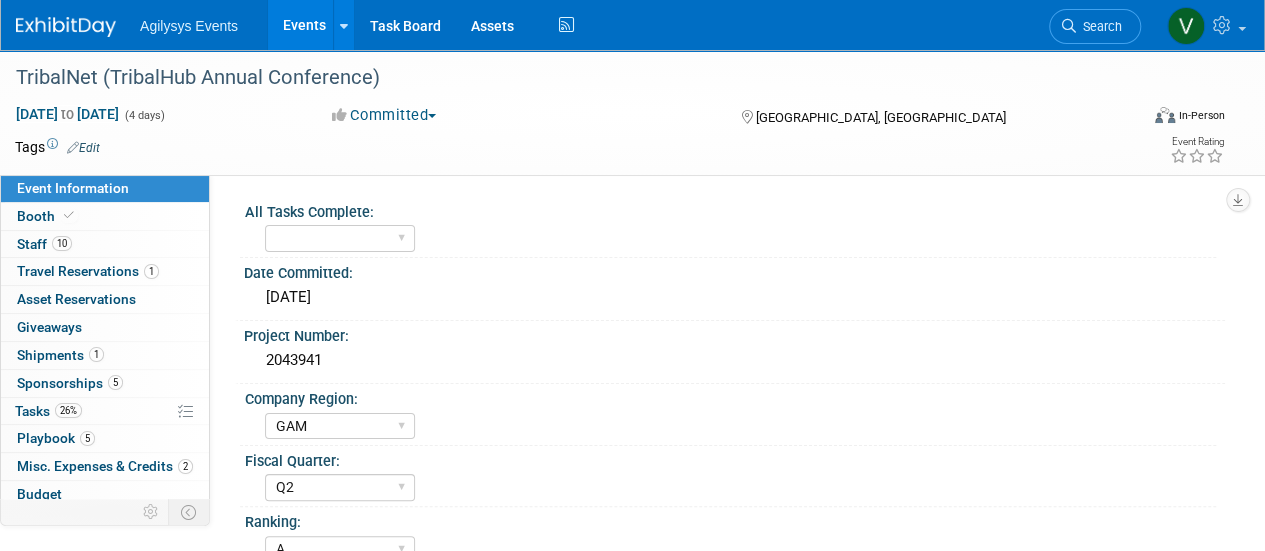 scroll, scrollTop: 0, scrollLeft: 0, axis: both 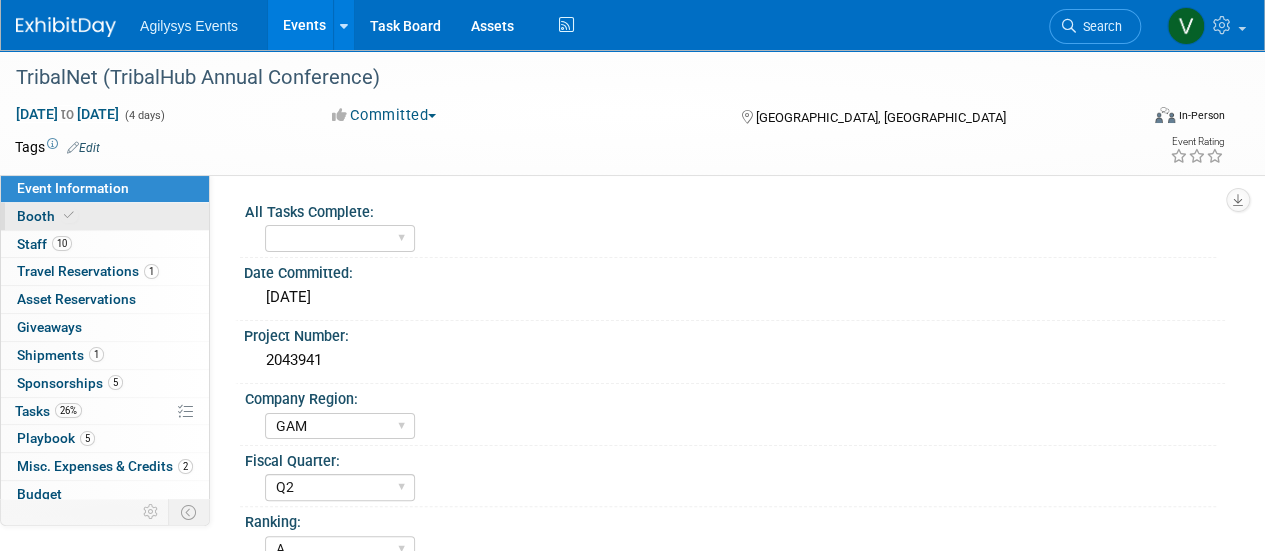 click on "Booth" at bounding box center [47, 216] 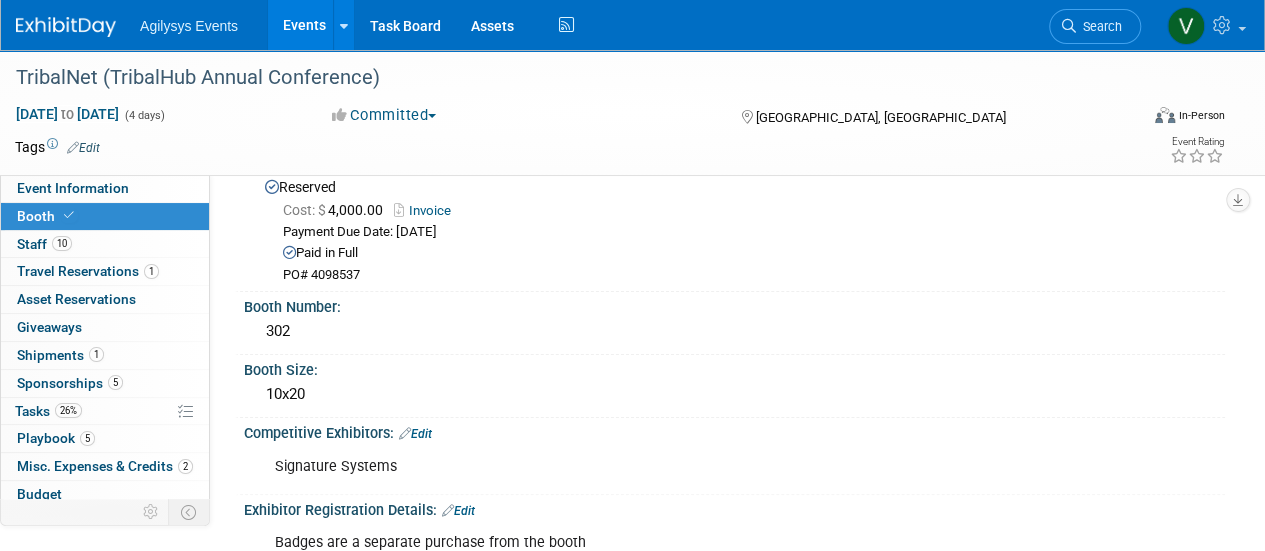 scroll, scrollTop: 100, scrollLeft: 0, axis: vertical 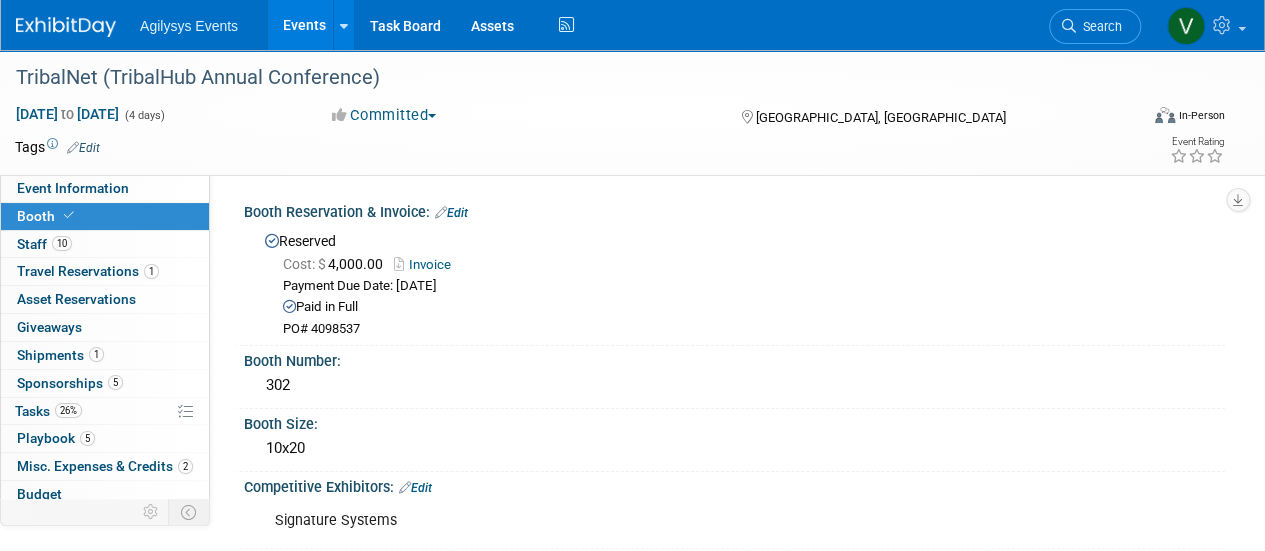 click at bounding box center (66, 27) 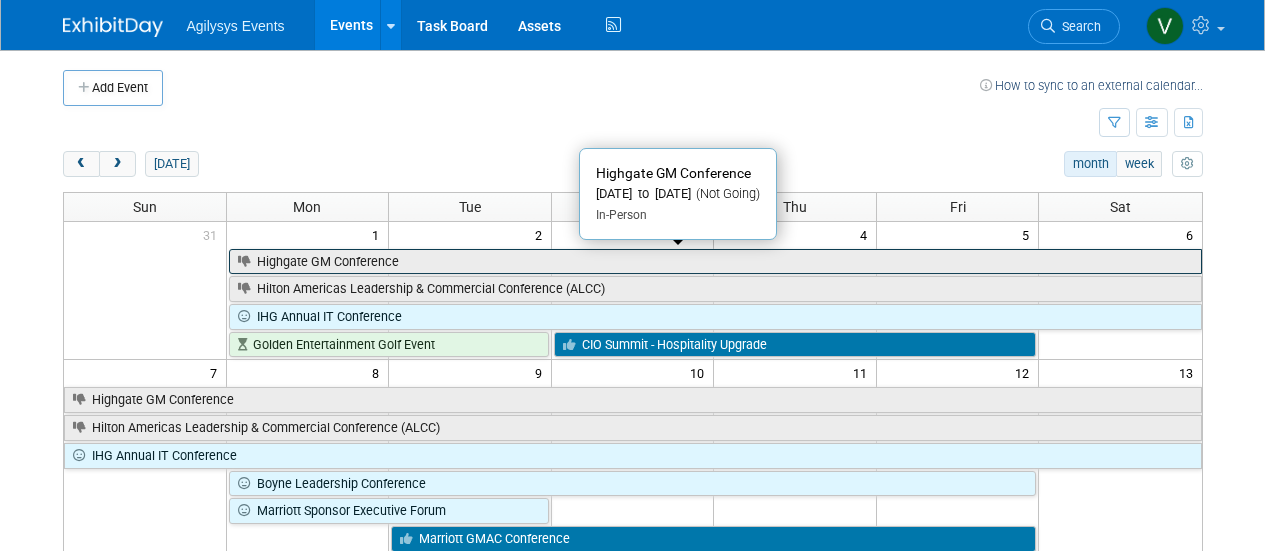 scroll, scrollTop: 0, scrollLeft: 0, axis: both 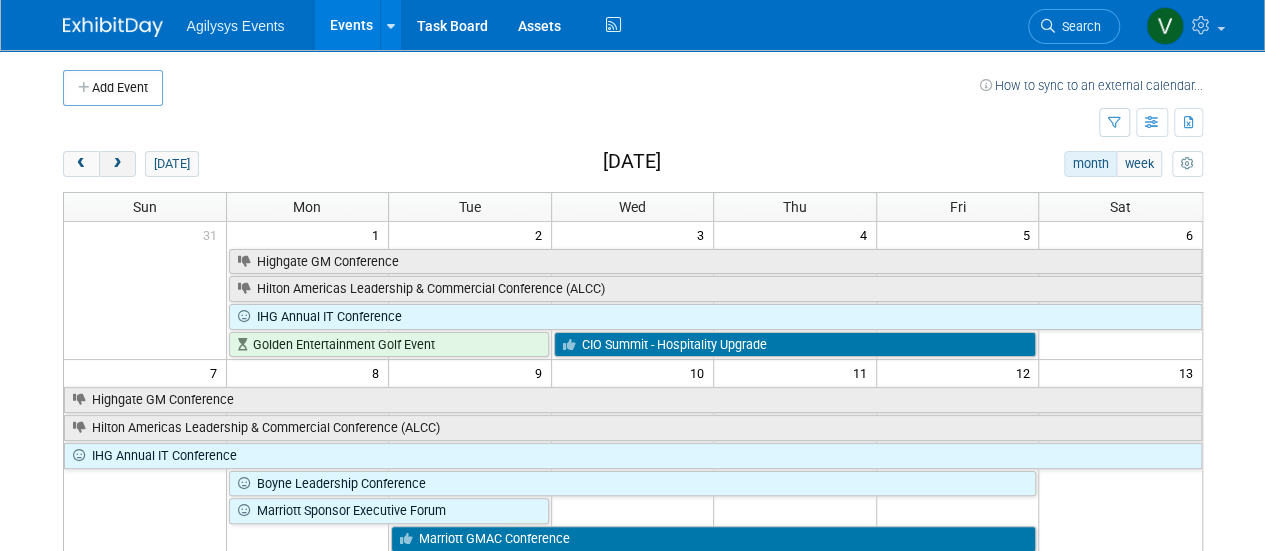 click at bounding box center [117, 164] 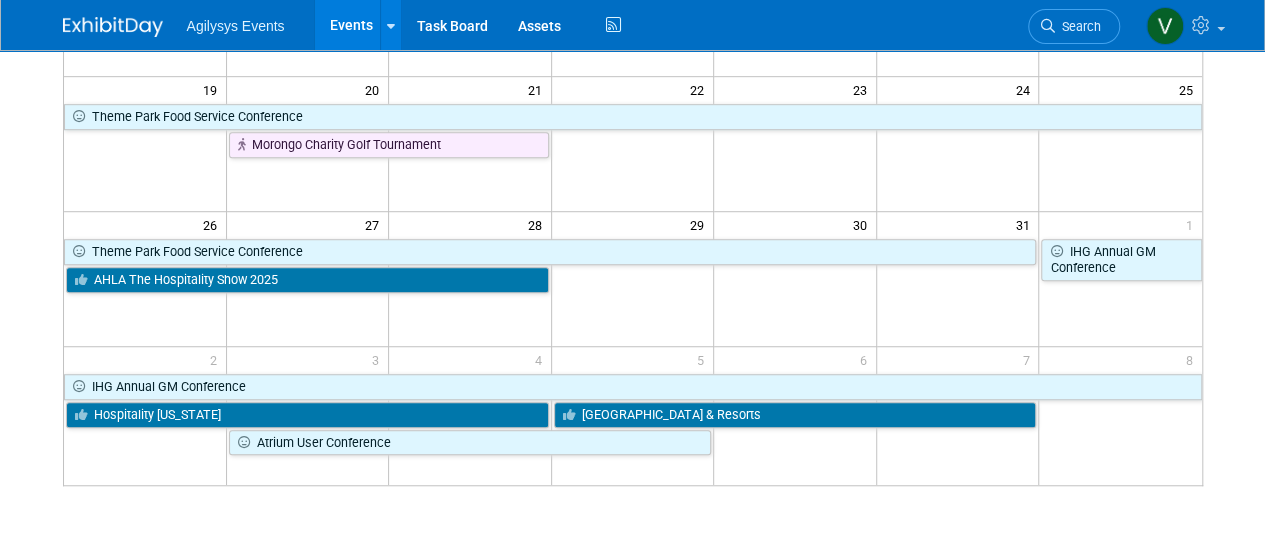 scroll, scrollTop: 600, scrollLeft: 0, axis: vertical 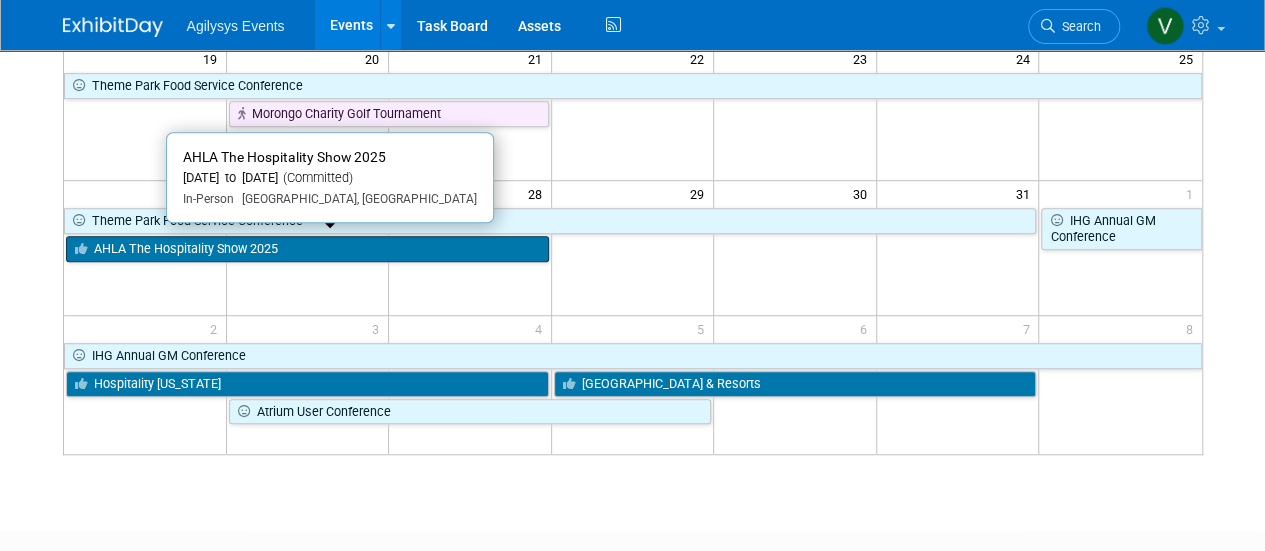 click on "AHLA The Hospitality Show 2025" at bounding box center (307, 249) 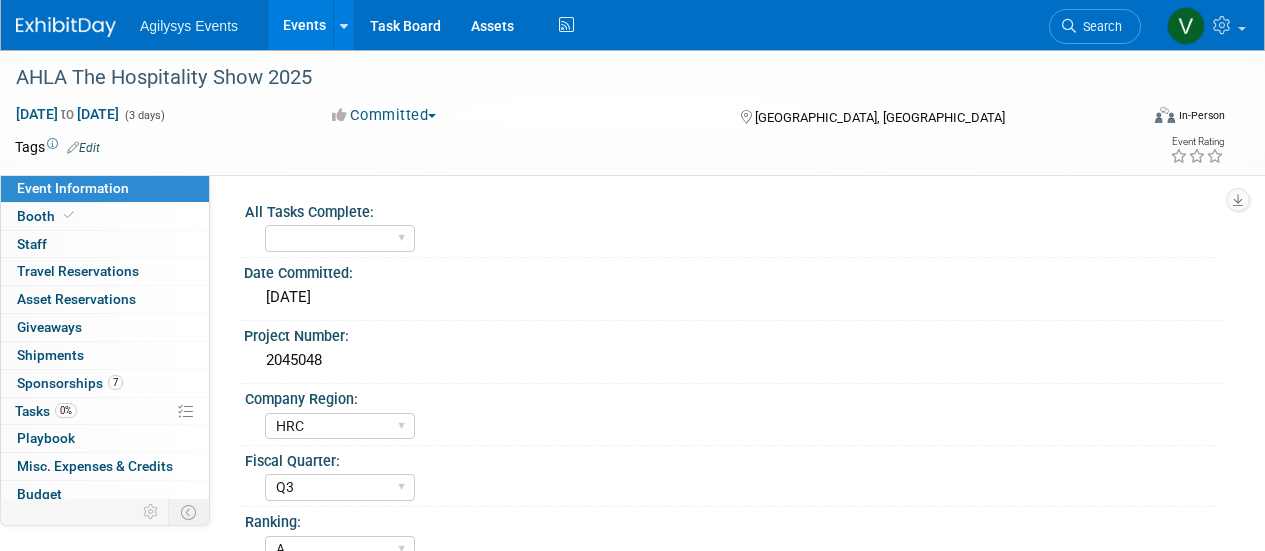 select on "HRC" 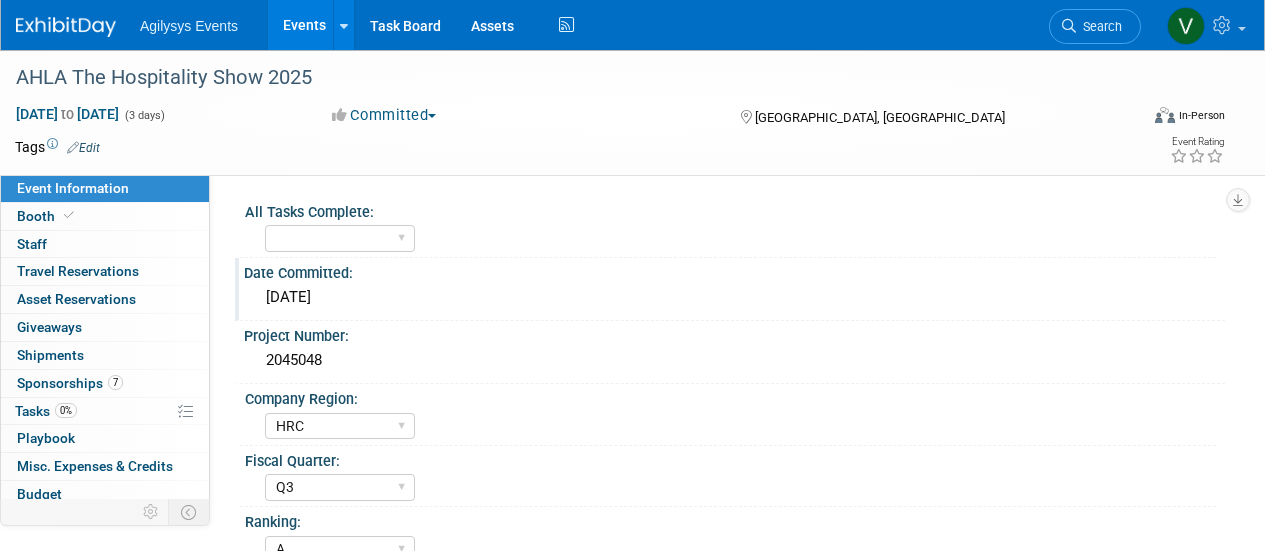 scroll, scrollTop: 0, scrollLeft: 0, axis: both 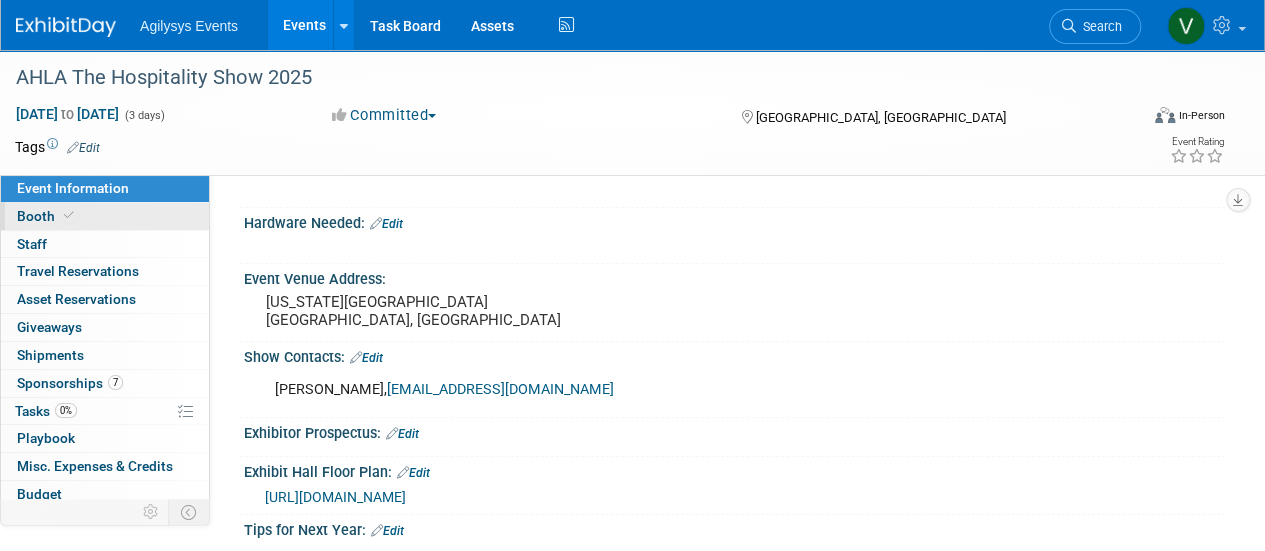 click on "Booth" at bounding box center [105, 216] 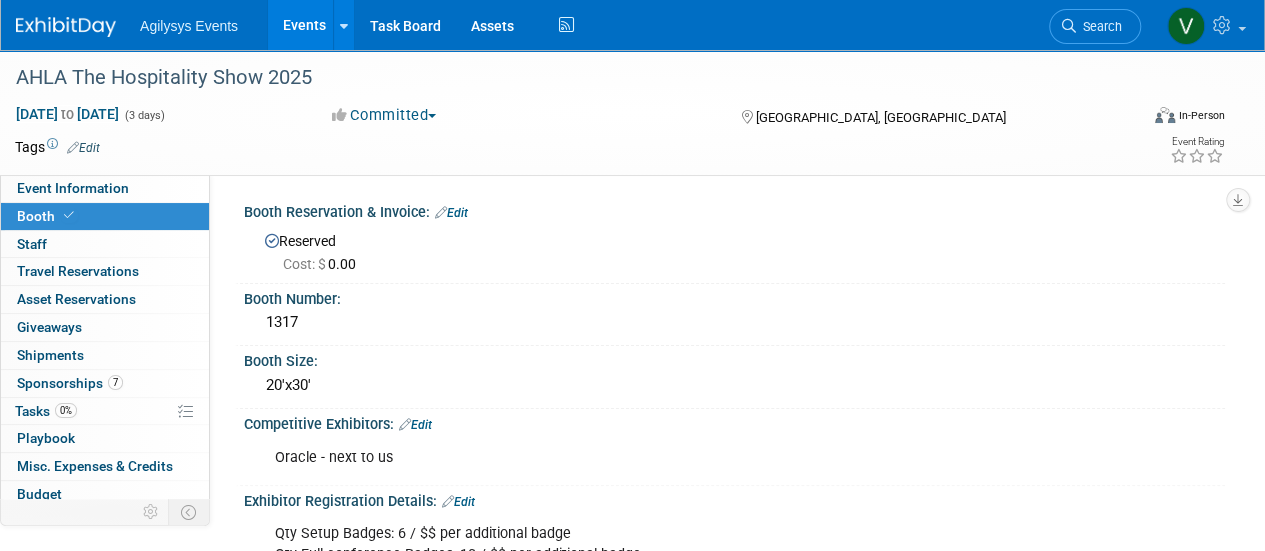 click on "Booth" at bounding box center [47, 216] 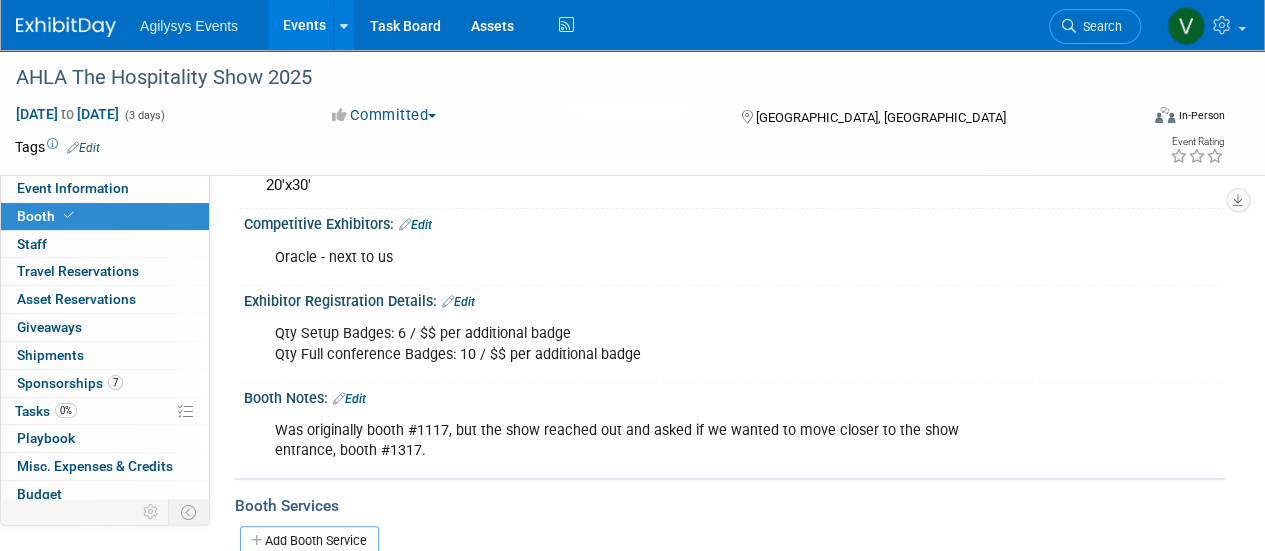 scroll, scrollTop: 100, scrollLeft: 0, axis: vertical 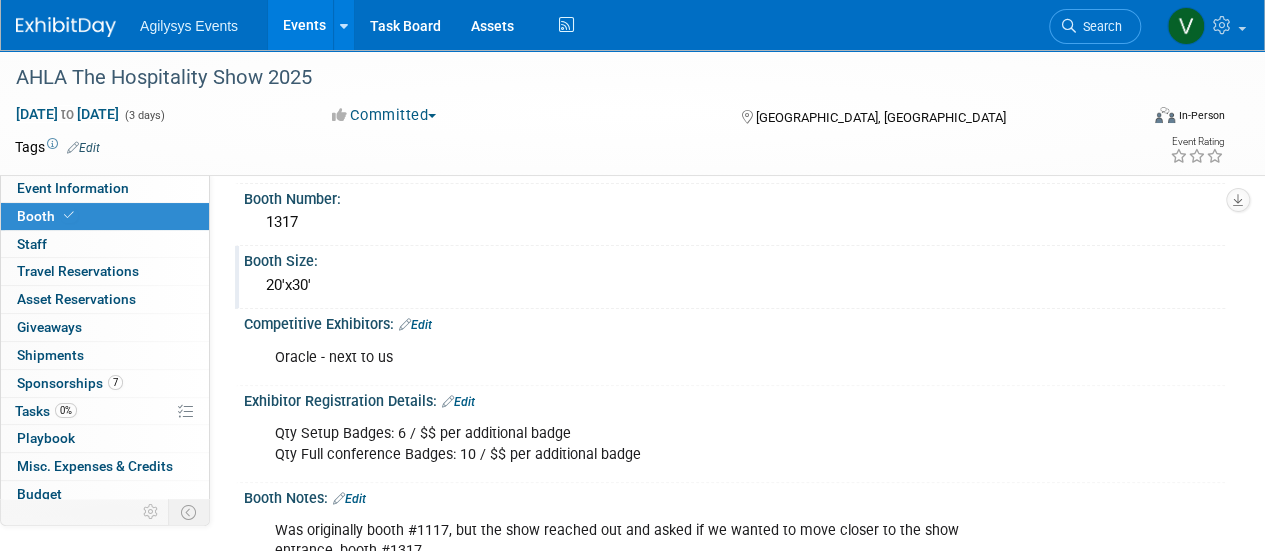 drag, startPoint x: 322, startPoint y: 291, endPoint x: 238, endPoint y: 261, distance: 89.19641 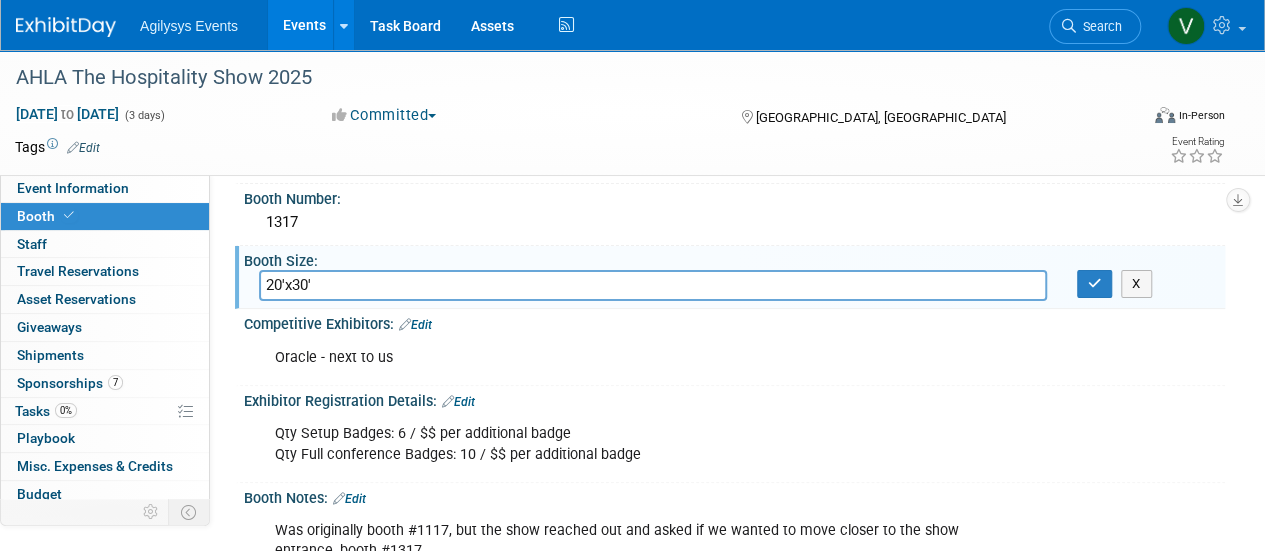 drag, startPoint x: 267, startPoint y: 261, endPoint x: 250, endPoint y: 267, distance: 18.027756 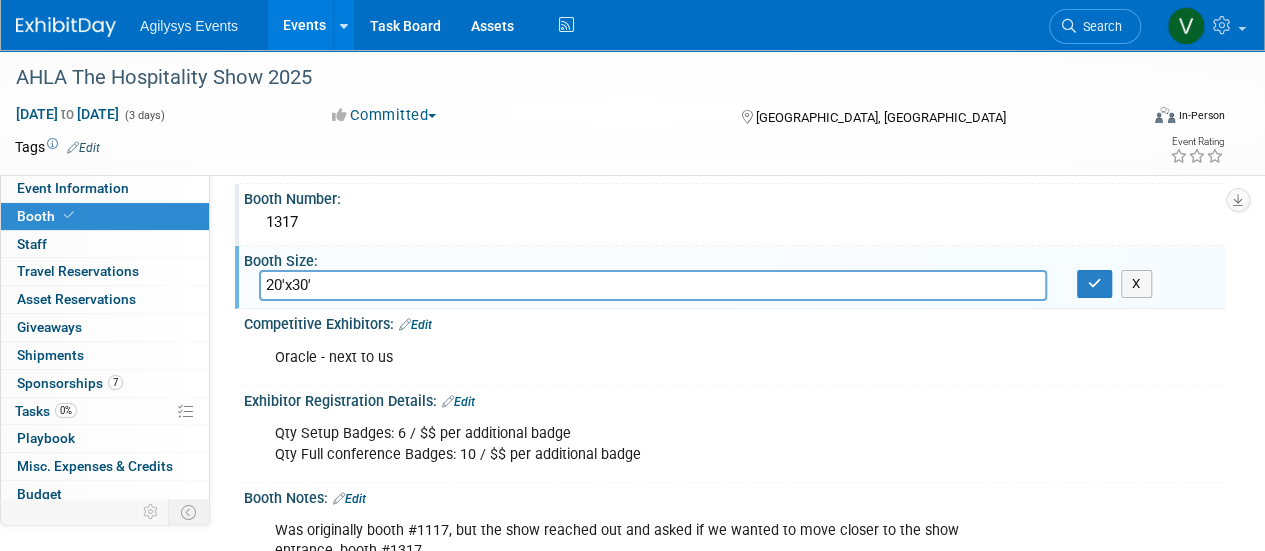 click on "Booth Number:
1317" at bounding box center (730, 215) 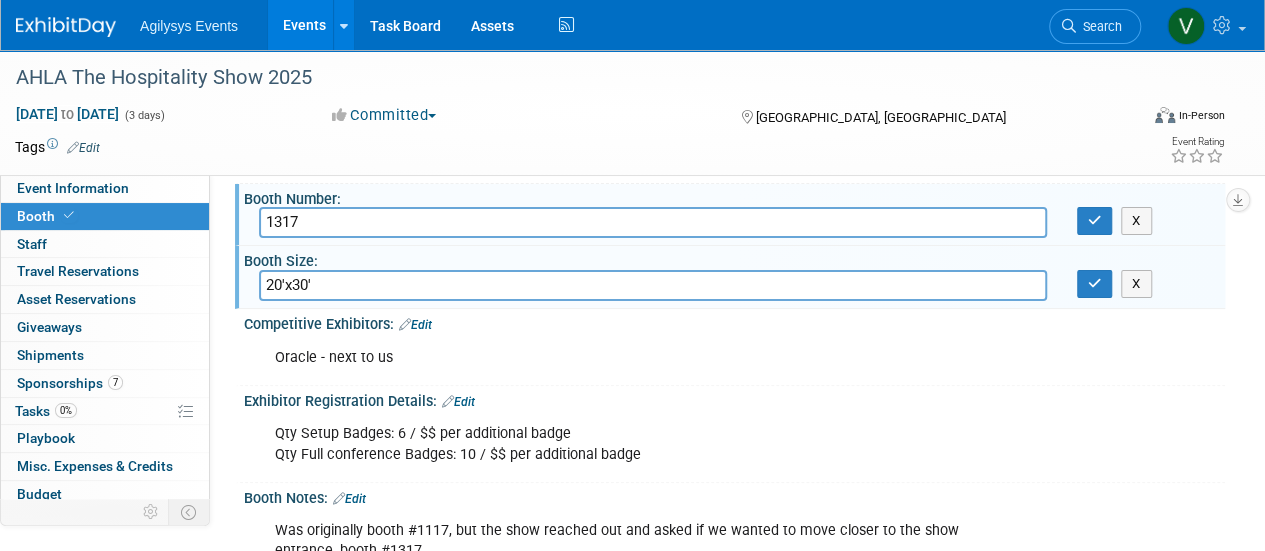 click on "All Tasks Complete:
Yes
Date Committed:
10/29/2024
Project Number:
2045048
Company Region:
FSM
GAM
HRC
APAC
EMEA
MENA
AGY
Fiscal Quarter:
Q1
Q2
Q3
Q4
Ranking:
A
B
C
Calendar Hold Sent:
Yes
Book Your Travel Sent to Attendees:
Yes
Event Website:
Edit
https://www.thehospitalityshow.com/
Speaking Opportunity:
Edit
X
Hardware Needed:
Edit
X
Event Venue Address:
Colorado Convention Center
Denver, CO
Show Contacts:
Edit
Tilman Gerald,  Tgerald@ahla.com
X
Exhibitor Prospectus:
Edit
Exhibit Hall Floor Plan:
Edit
Tips for Next Year:
Edit" at bounding box center [717, 281] 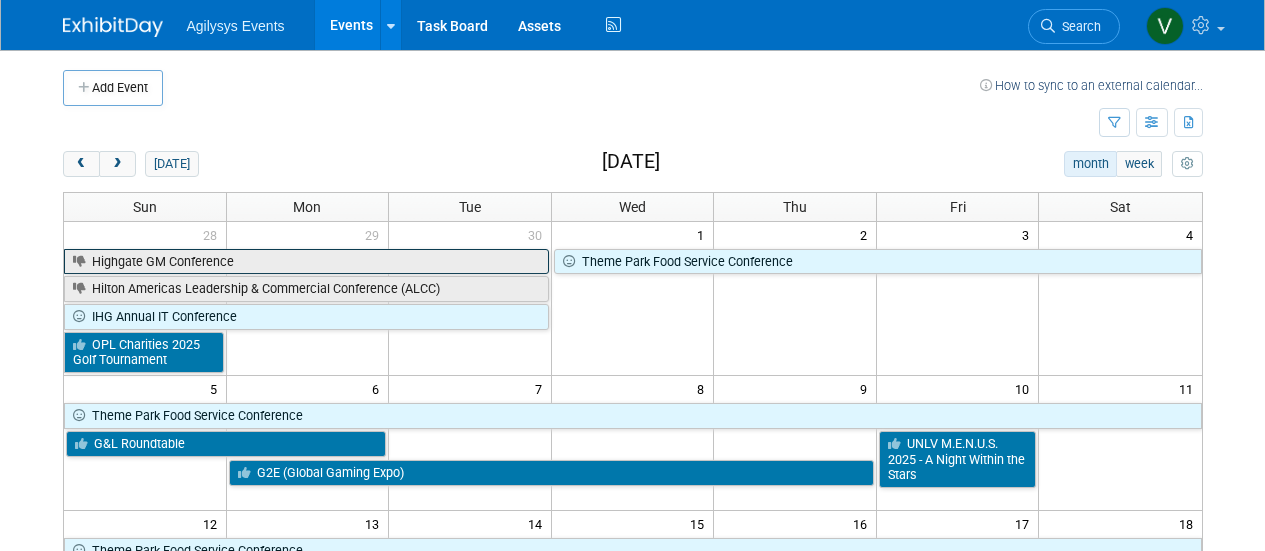 scroll, scrollTop: 0, scrollLeft: 0, axis: both 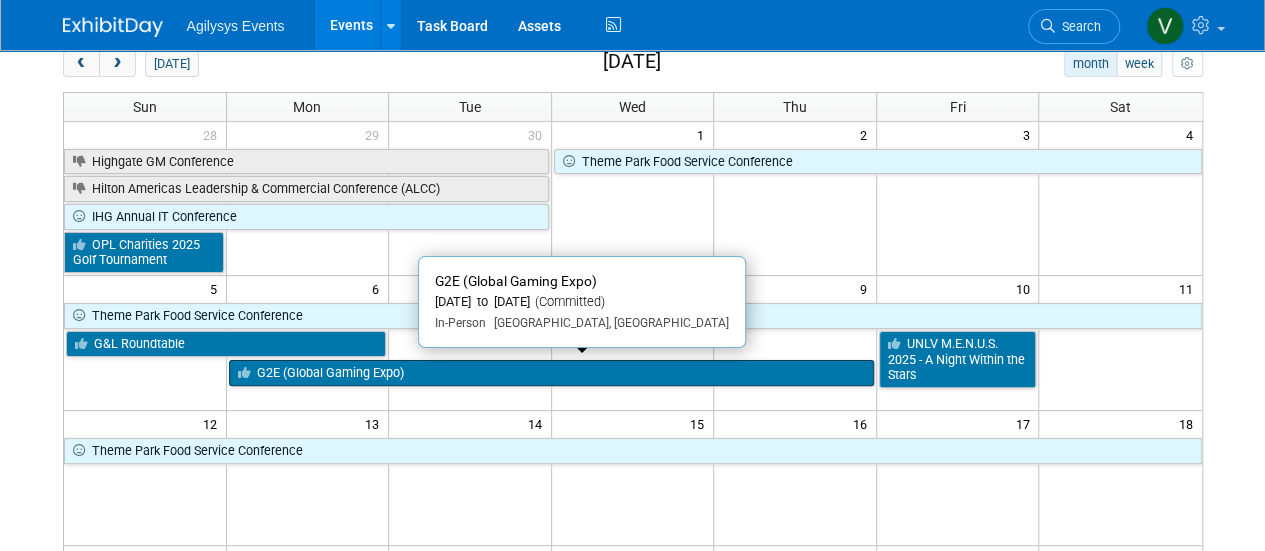 click on "G2E (Global Gaming Expo)" at bounding box center [551, 373] 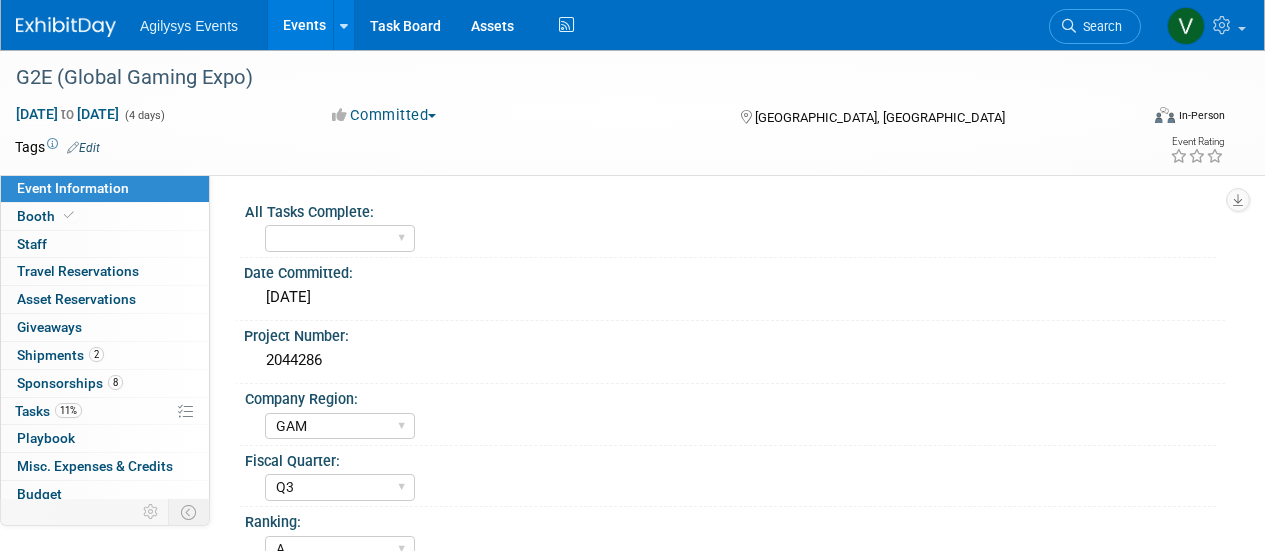 select on "GAM" 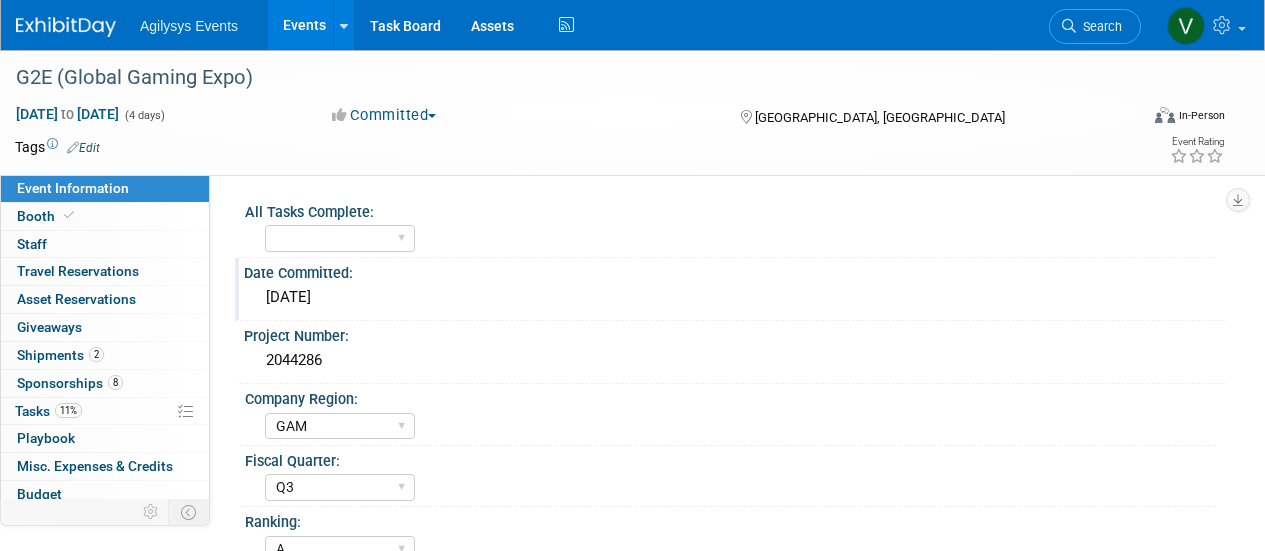 scroll, scrollTop: 0, scrollLeft: 0, axis: both 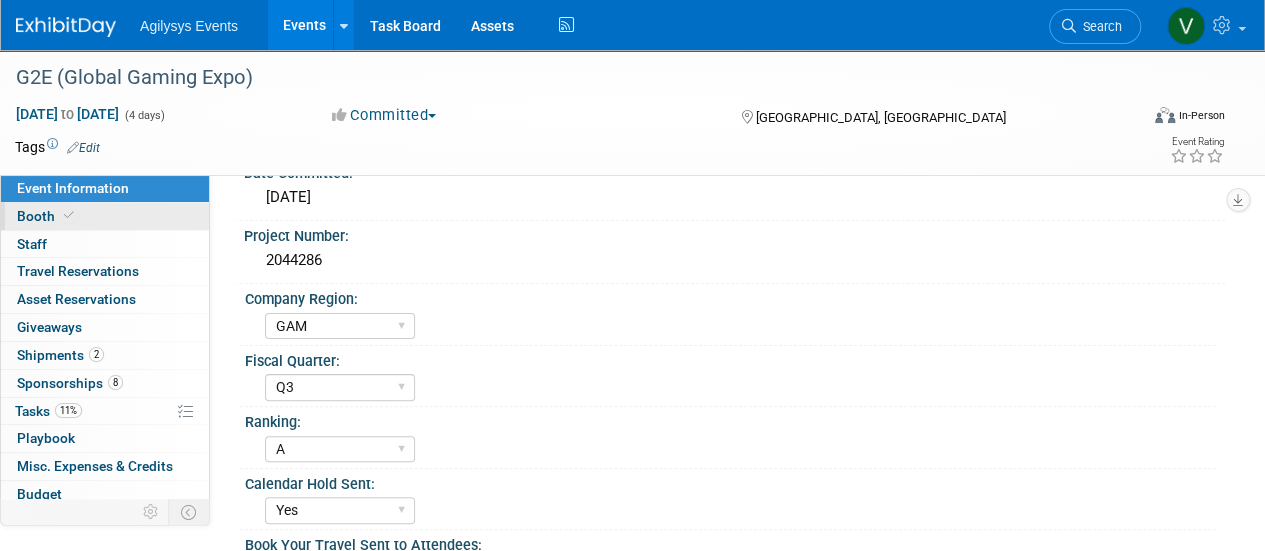 click on "Booth" at bounding box center (105, 216) 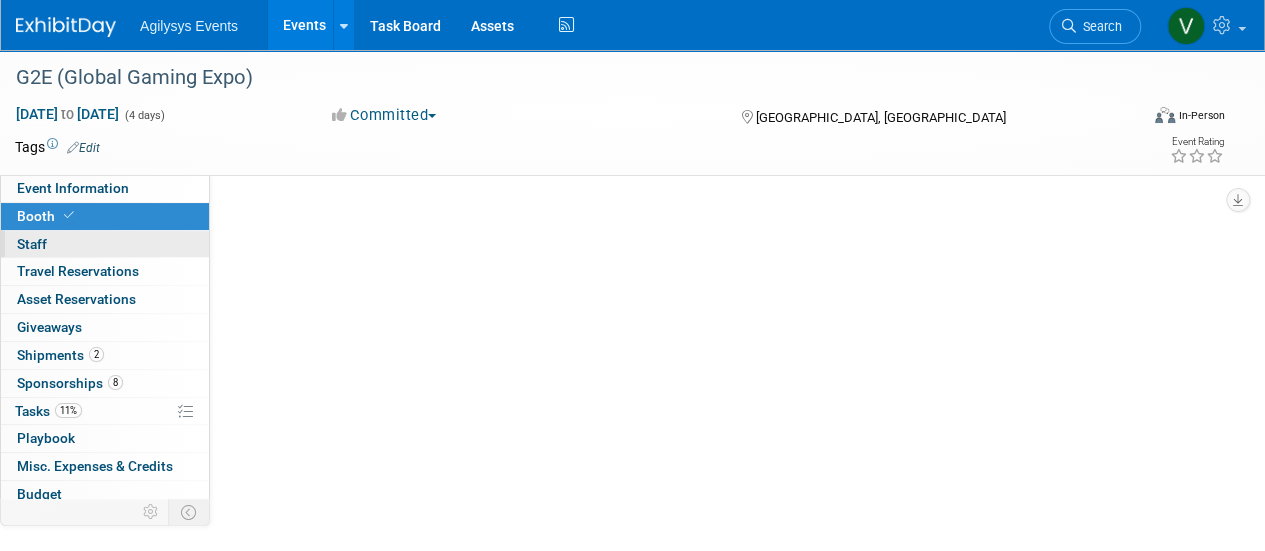 scroll, scrollTop: 0, scrollLeft: 0, axis: both 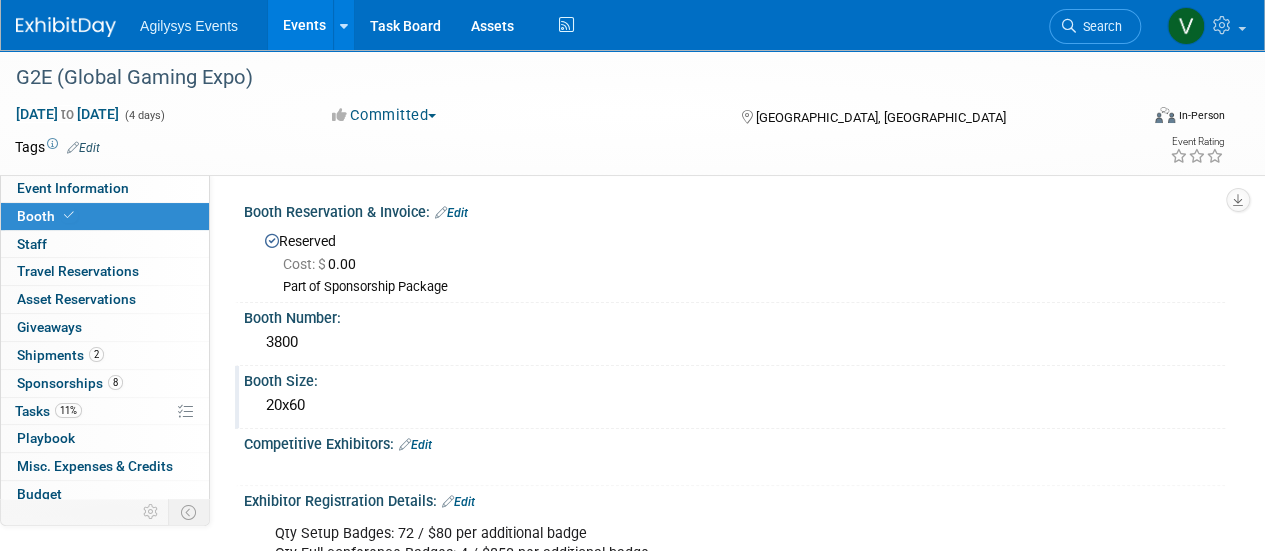 drag, startPoint x: 271, startPoint y: 391, endPoint x: 241, endPoint y: 373, distance: 34.98571 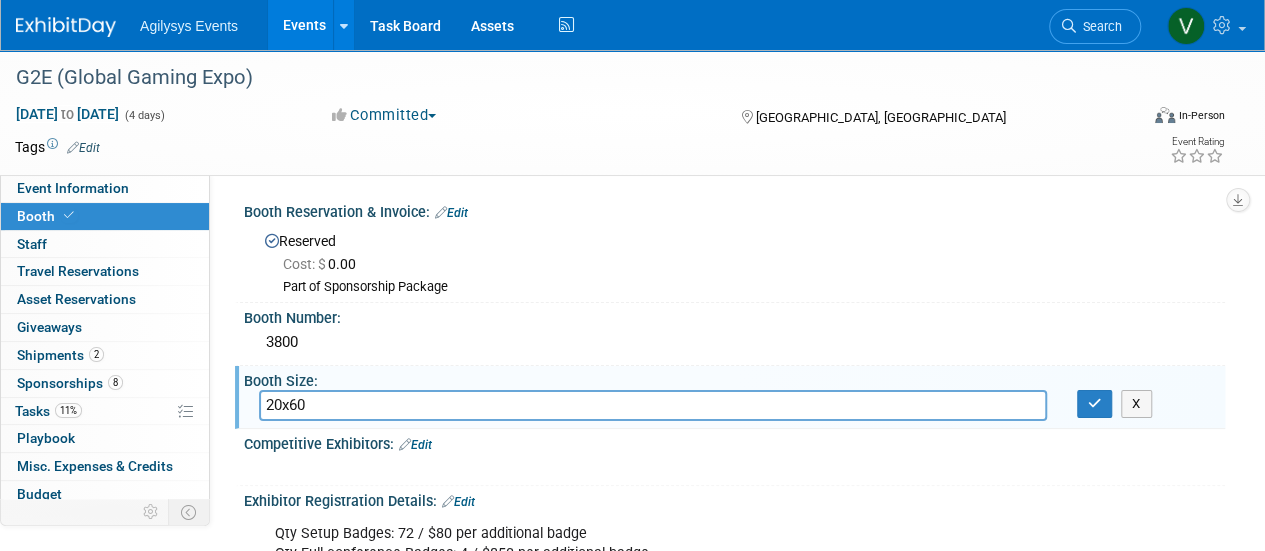 drag, startPoint x: 311, startPoint y: 407, endPoint x: 253, endPoint y: 401, distance: 58.30952 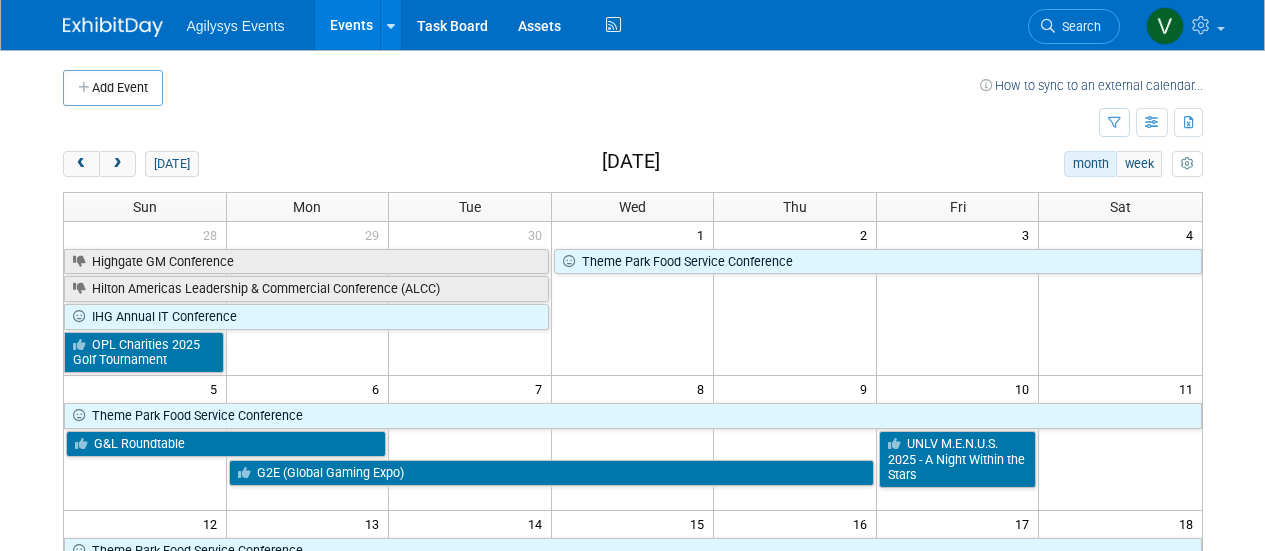 scroll, scrollTop: 0, scrollLeft: 0, axis: both 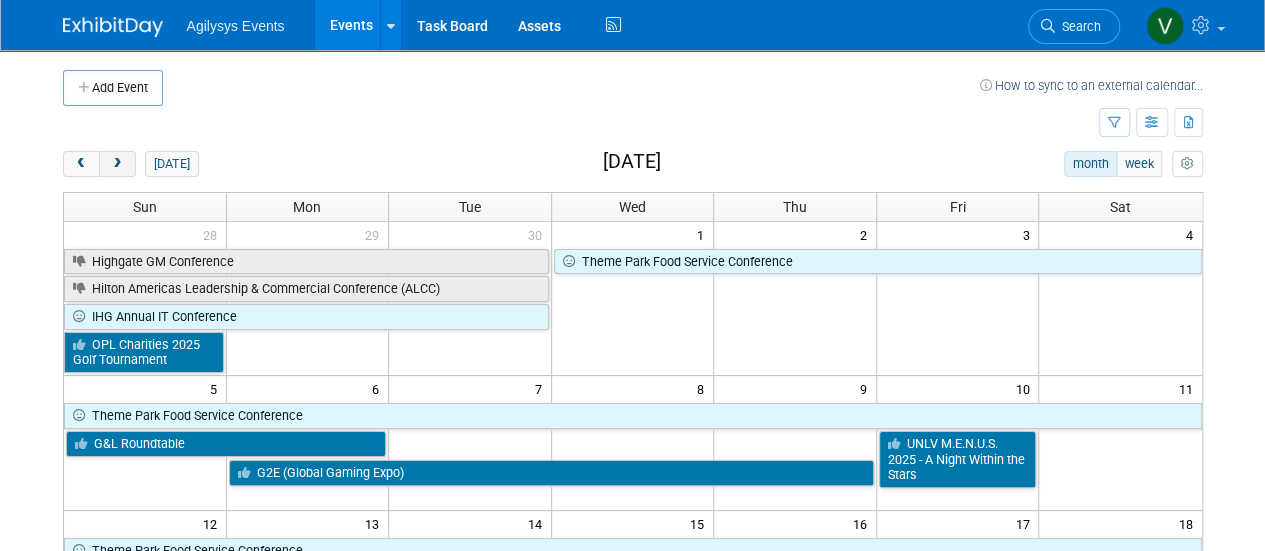 click at bounding box center (117, 164) 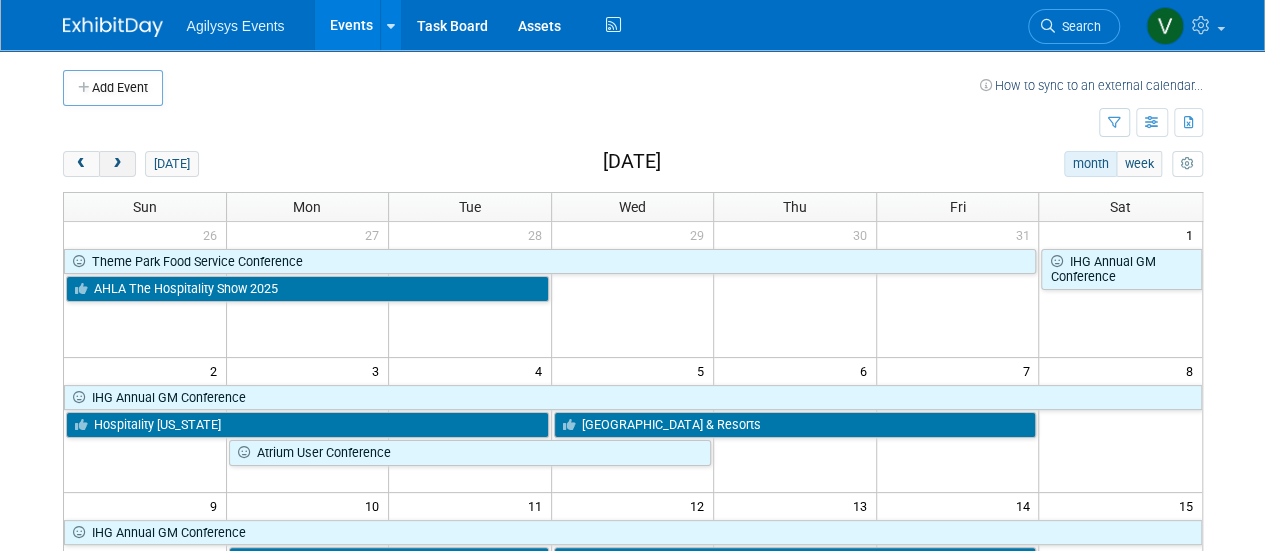 click at bounding box center (117, 164) 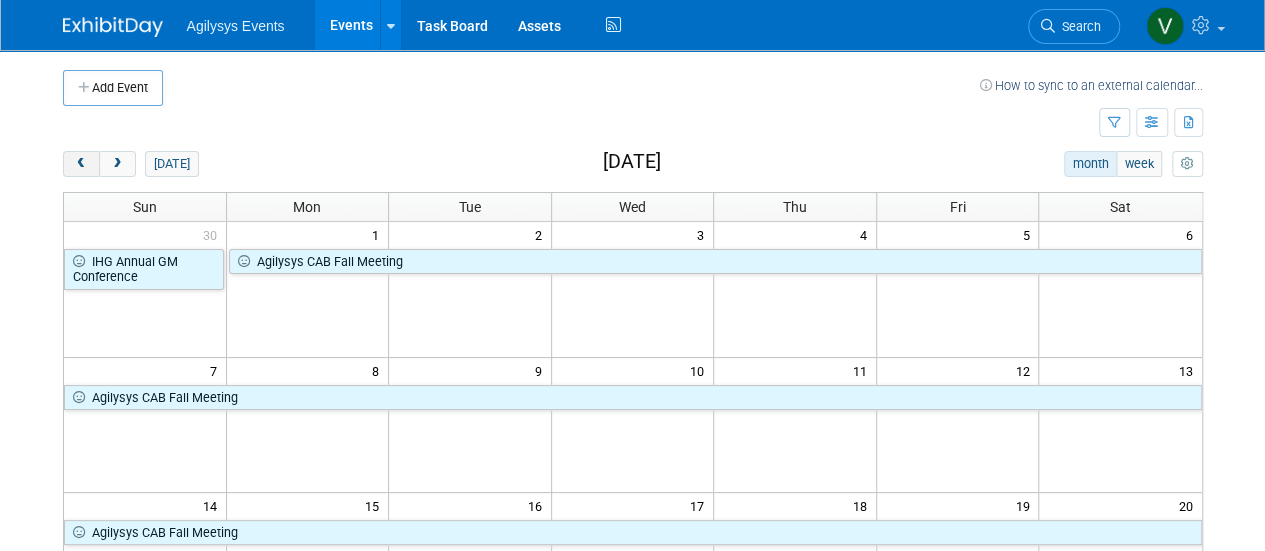 click at bounding box center (81, 164) 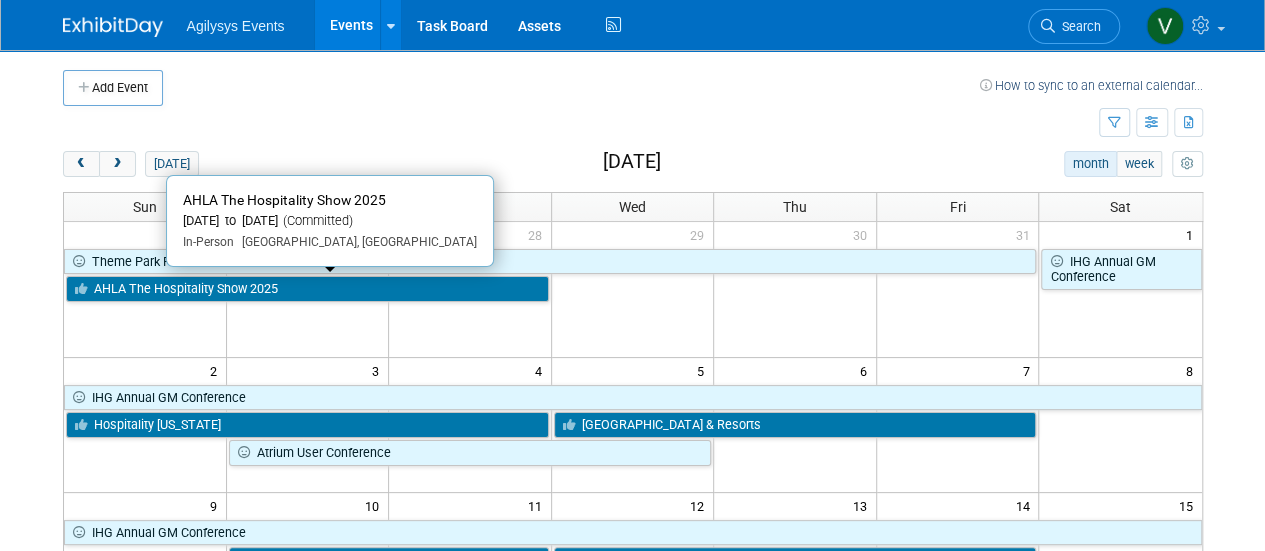 click on "AHLA The Hospitality Show 2025" at bounding box center (307, 289) 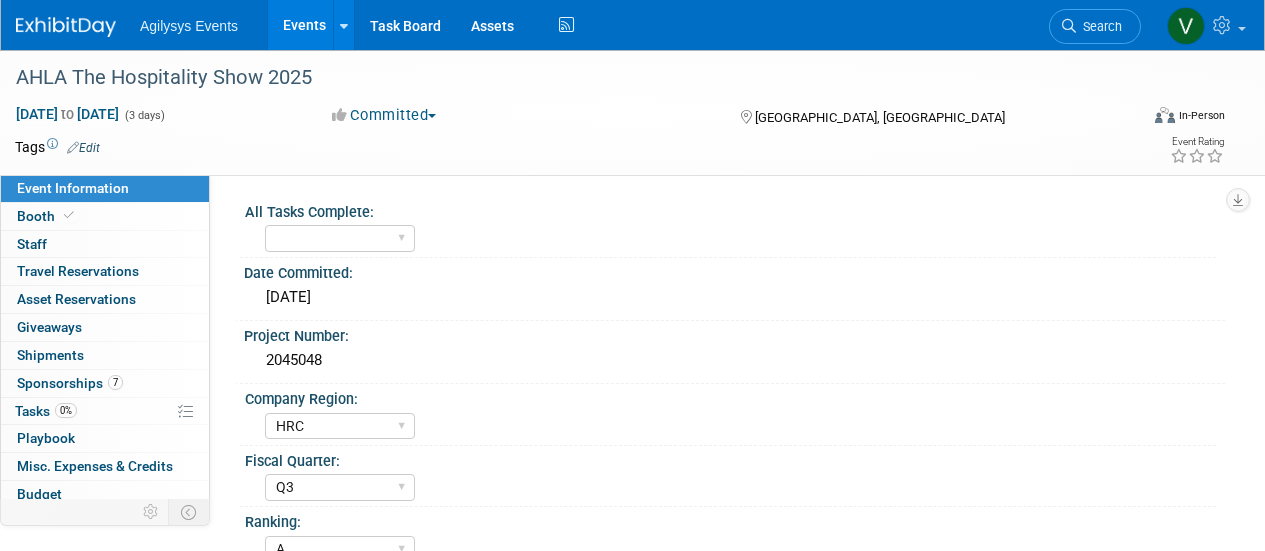 select on "HRC" 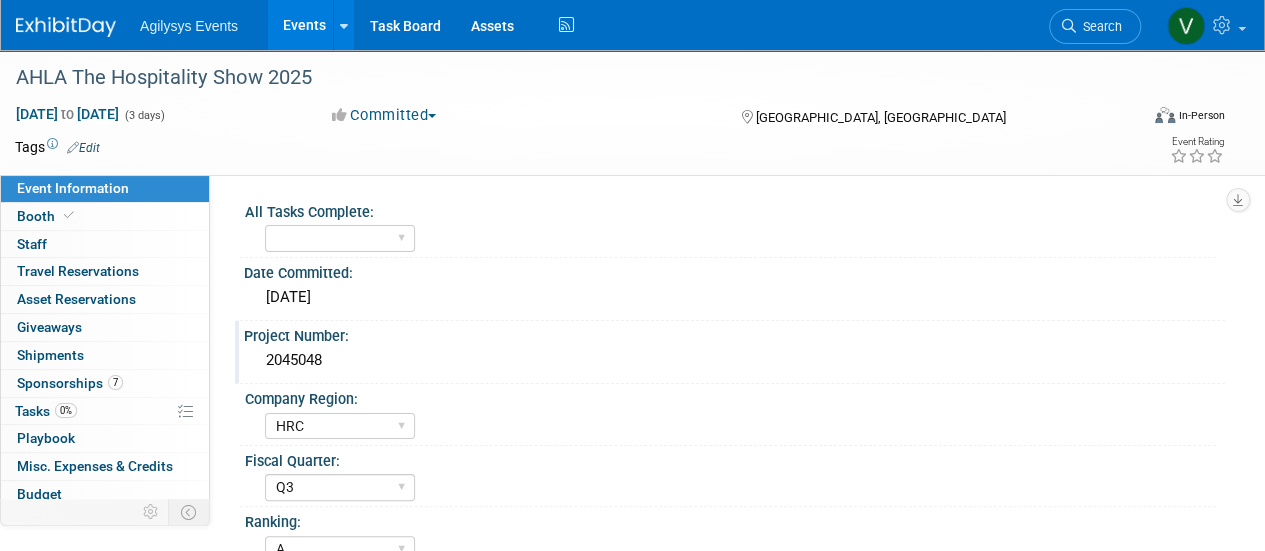 scroll, scrollTop: 0, scrollLeft: 0, axis: both 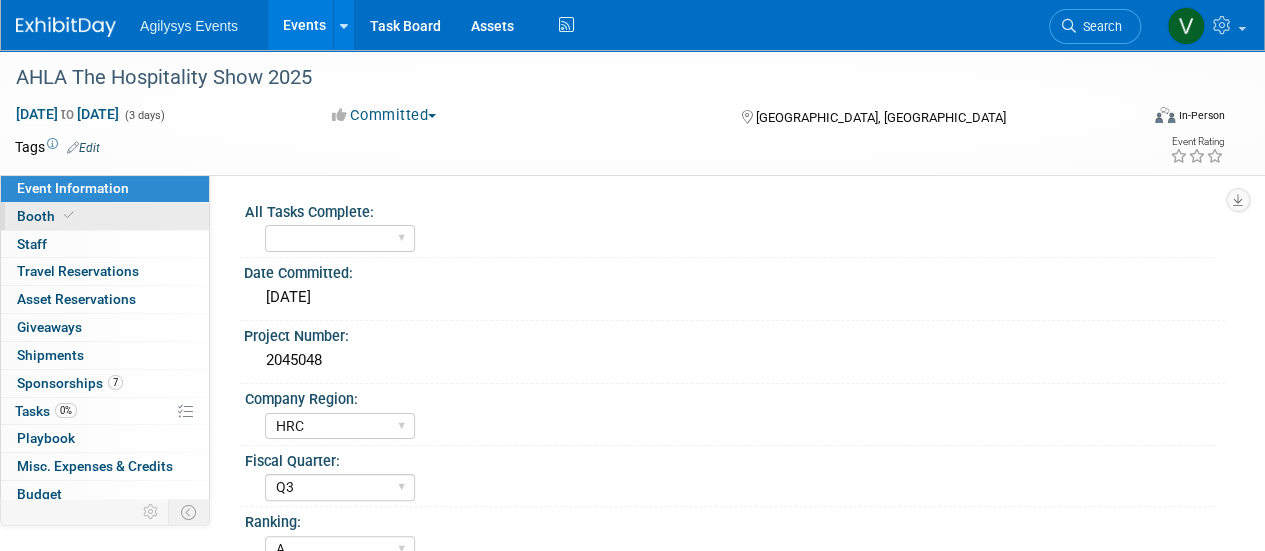 click on "Booth" at bounding box center [105, 216] 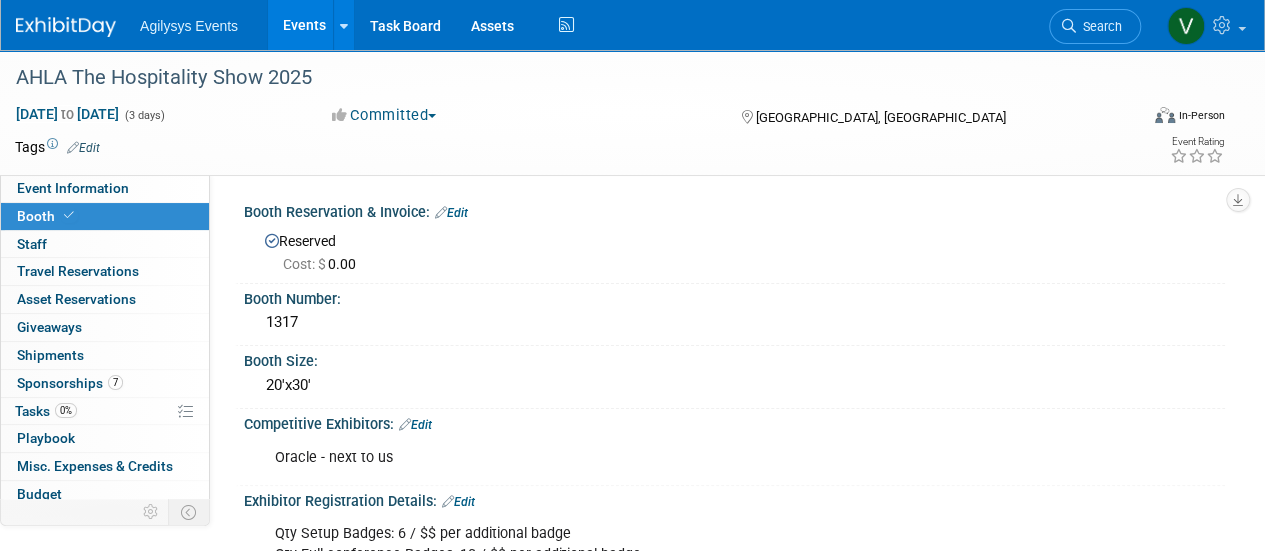 click at bounding box center [66, 27] 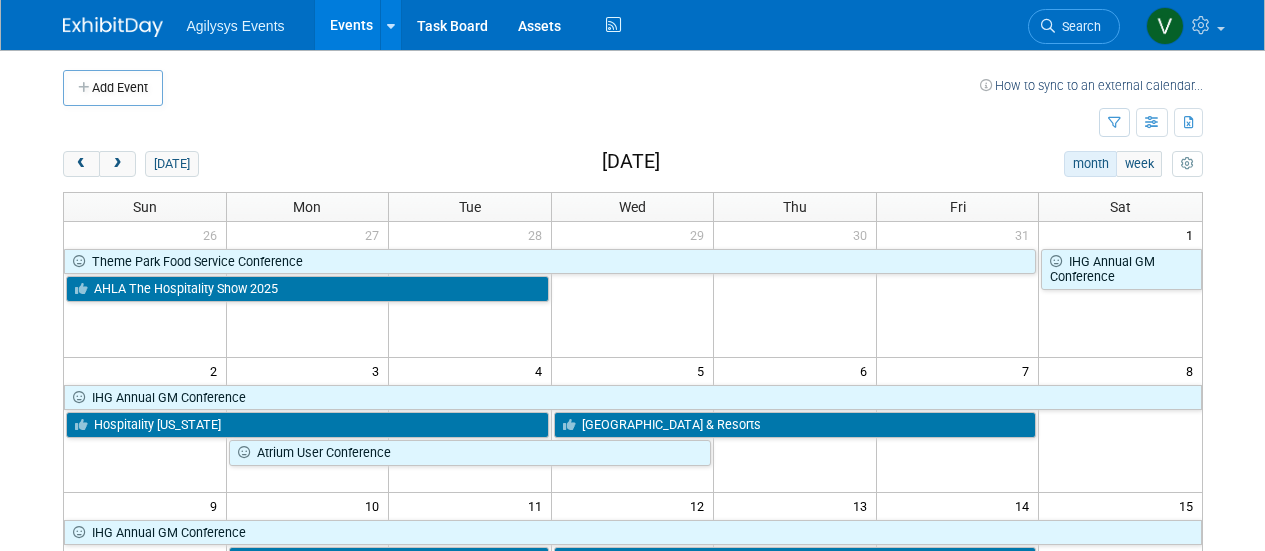 scroll, scrollTop: 0, scrollLeft: 0, axis: both 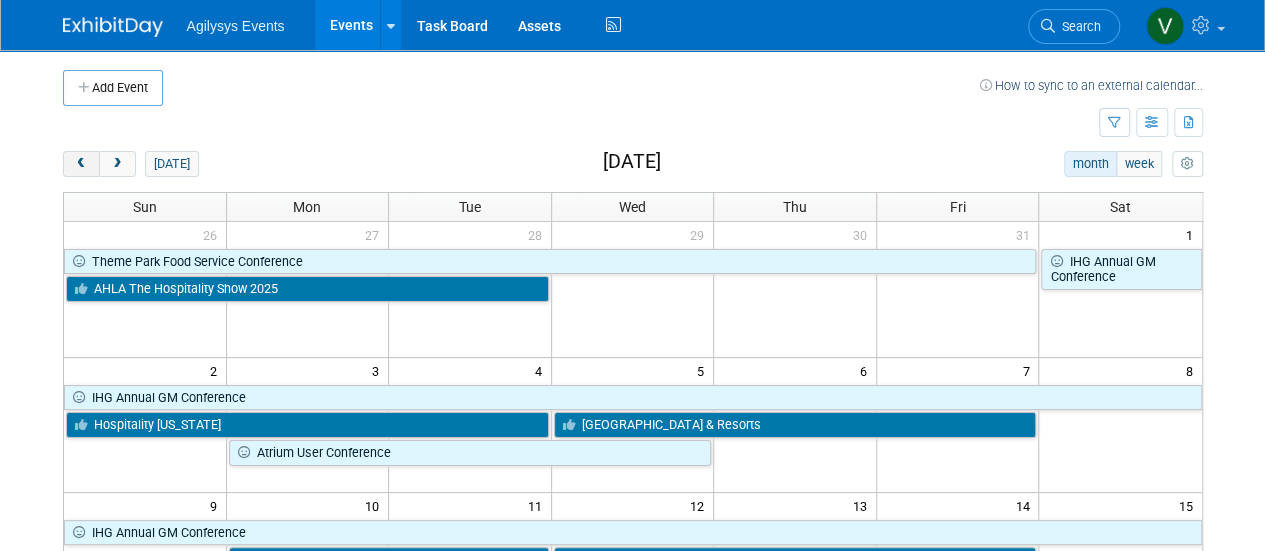 click at bounding box center (81, 164) 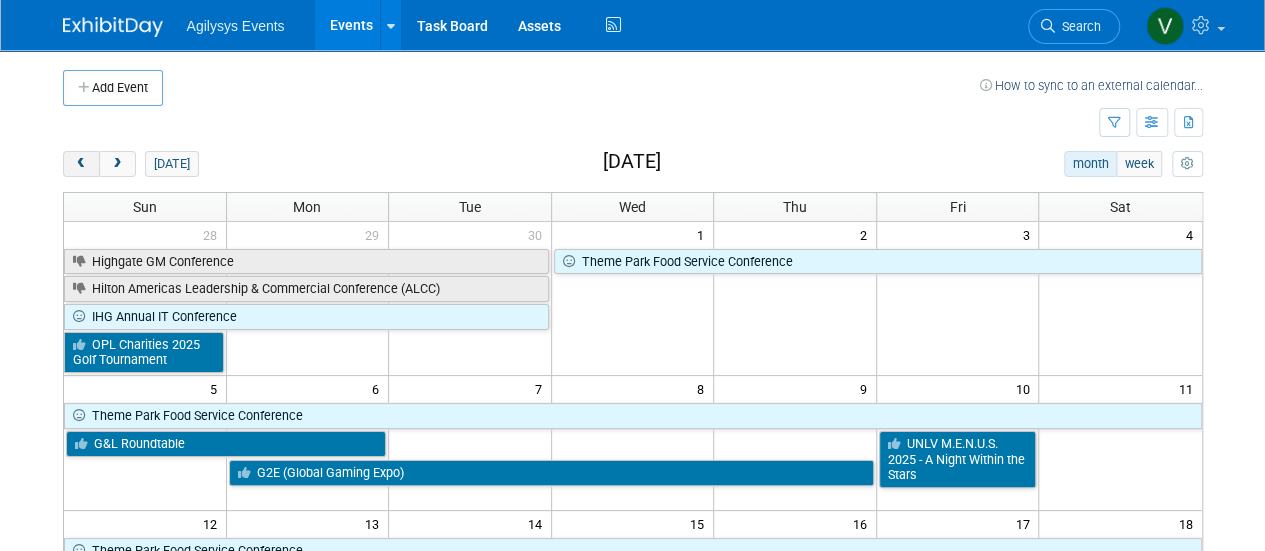 click at bounding box center (81, 164) 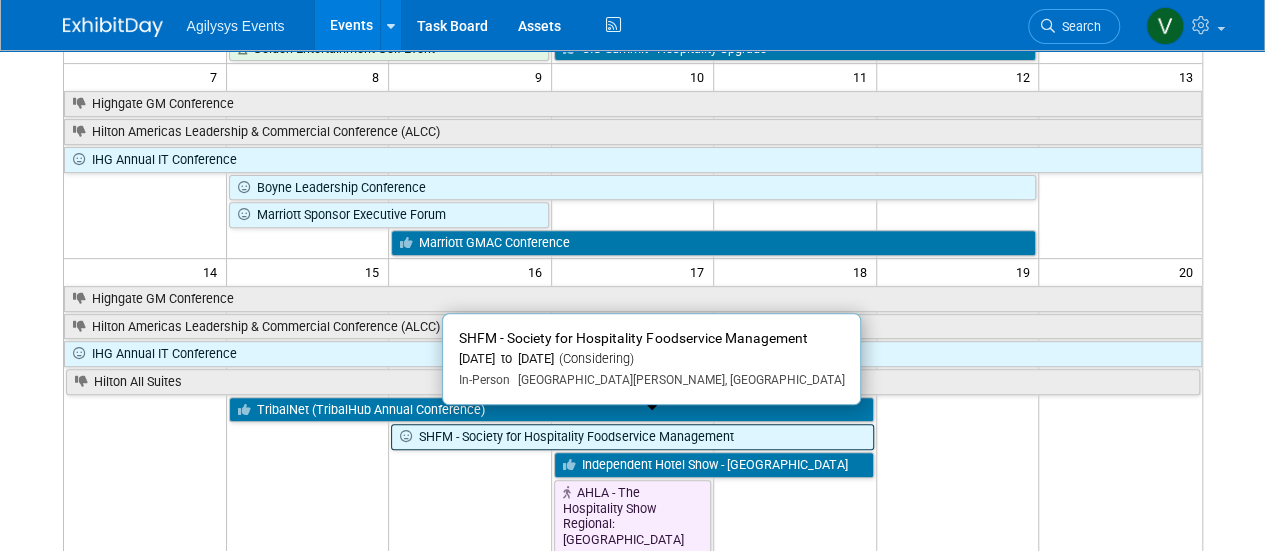 scroll, scrollTop: 300, scrollLeft: 0, axis: vertical 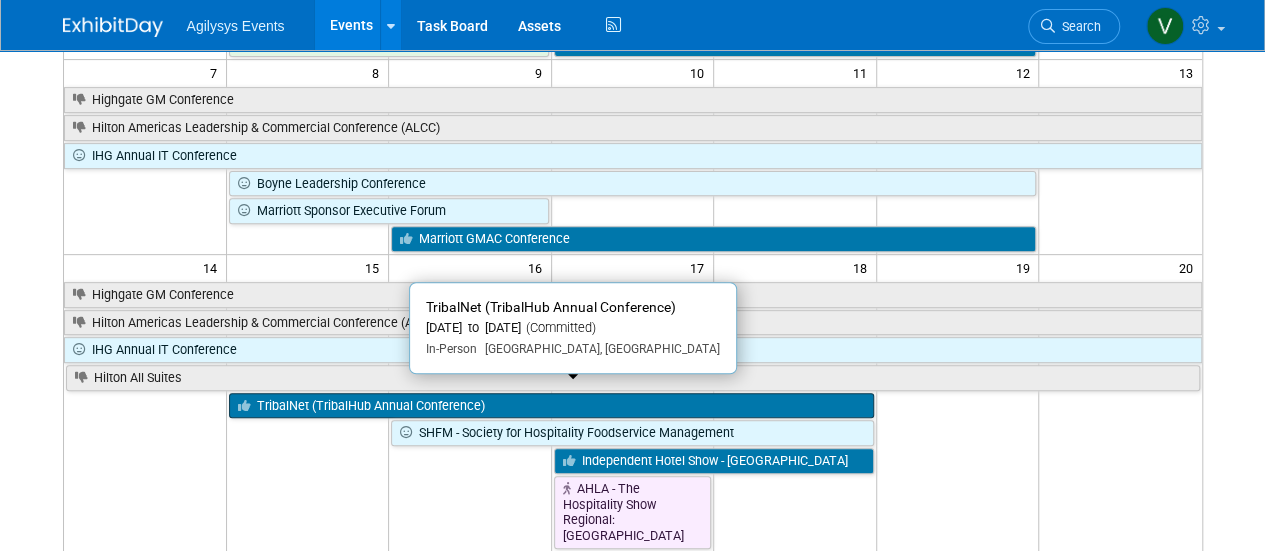 click on "TribalNet (TribalHub Annual Conference)" at bounding box center (551, 406) 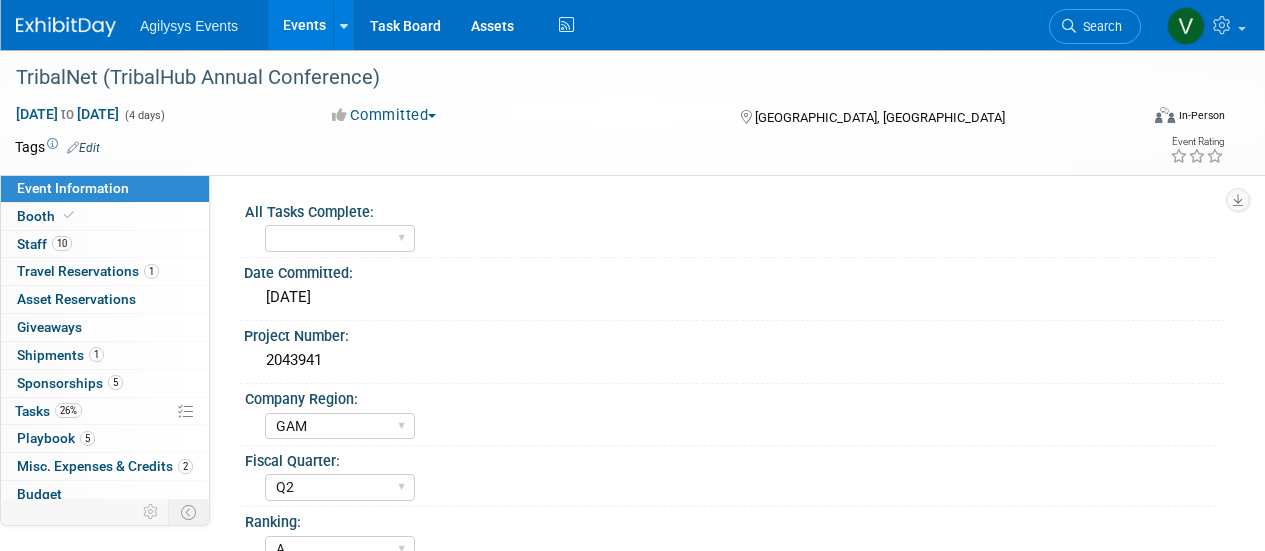 select on "GAM" 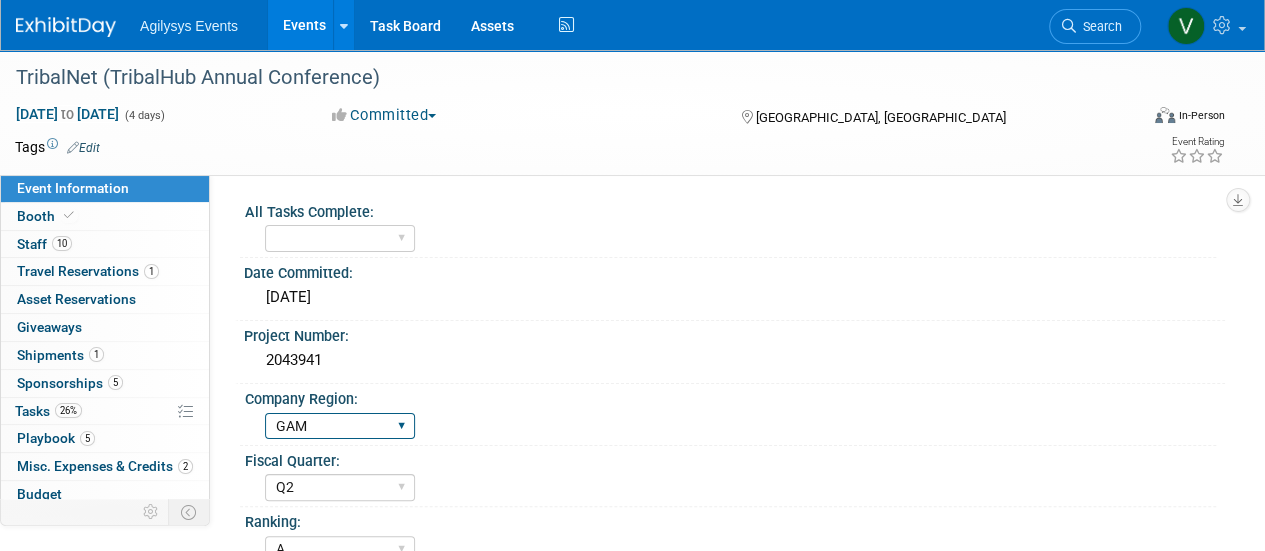 scroll, scrollTop: 0, scrollLeft: 0, axis: both 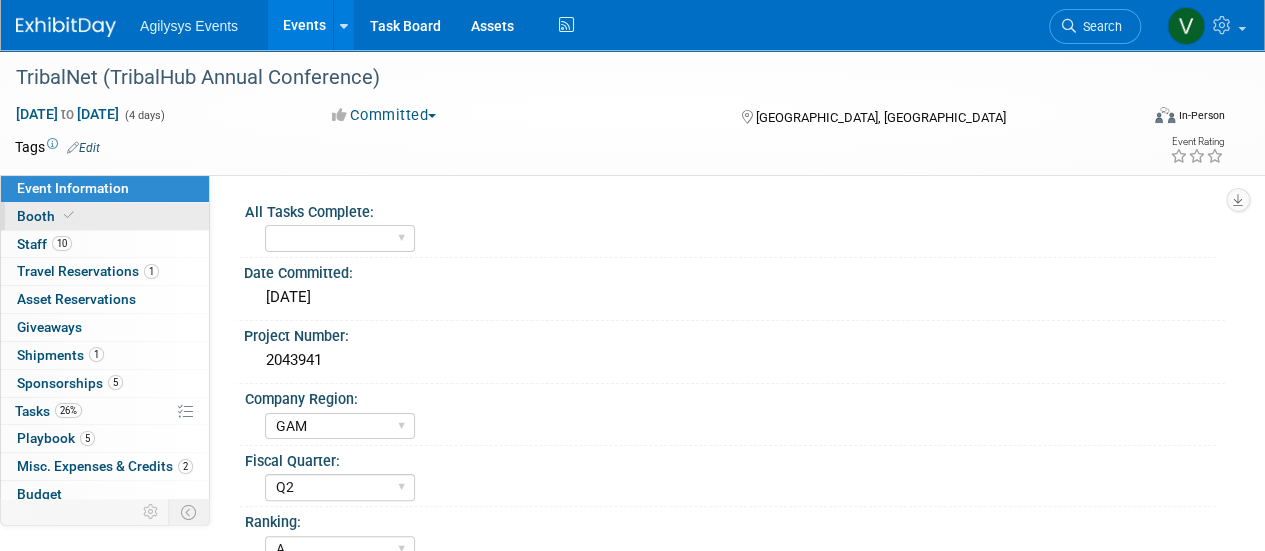 click on "Booth" at bounding box center (105, 216) 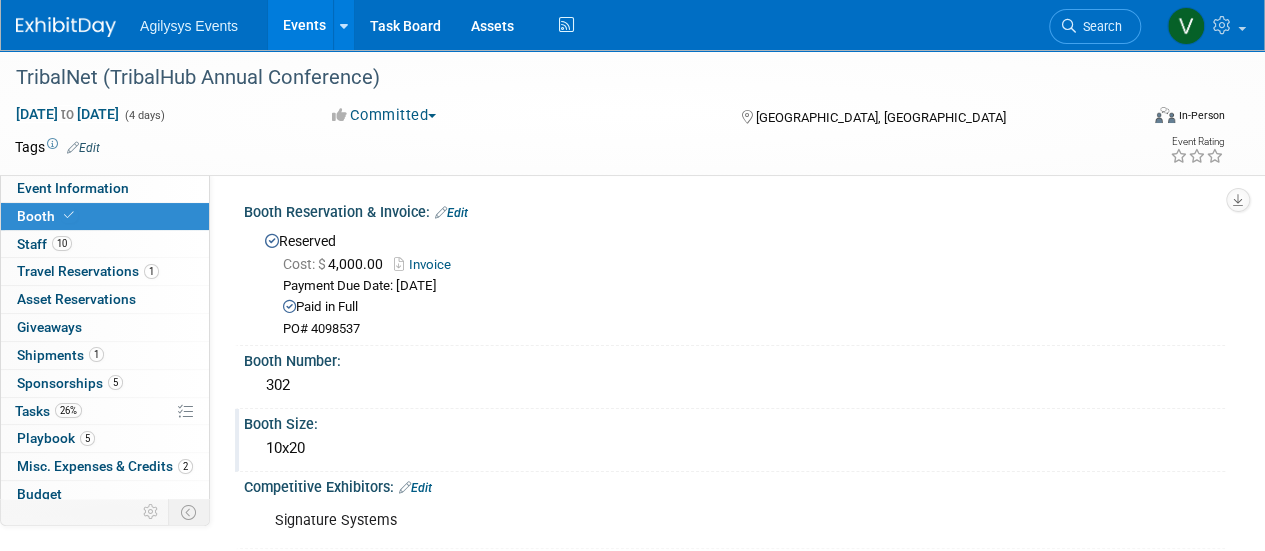 drag, startPoint x: 324, startPoint y: 448, endPoint x: 250, endPoint y: 437, distance: 74.8131 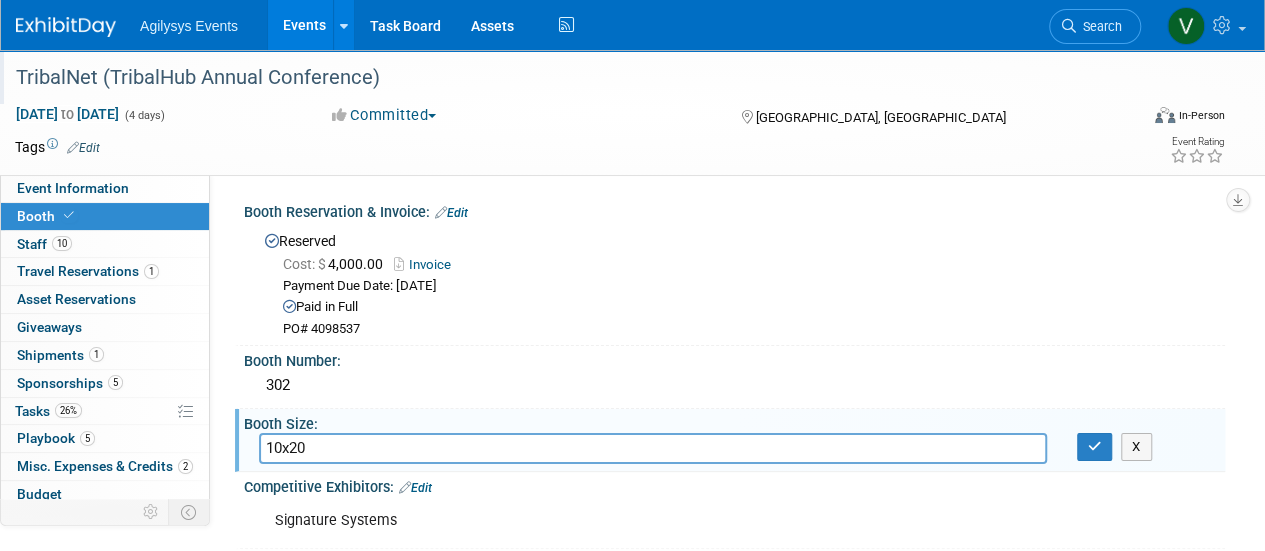 drag, startPoint x: 22, startPoint y: 75, endPoint x: 444, endPoint y: 83, distance: 422.07584 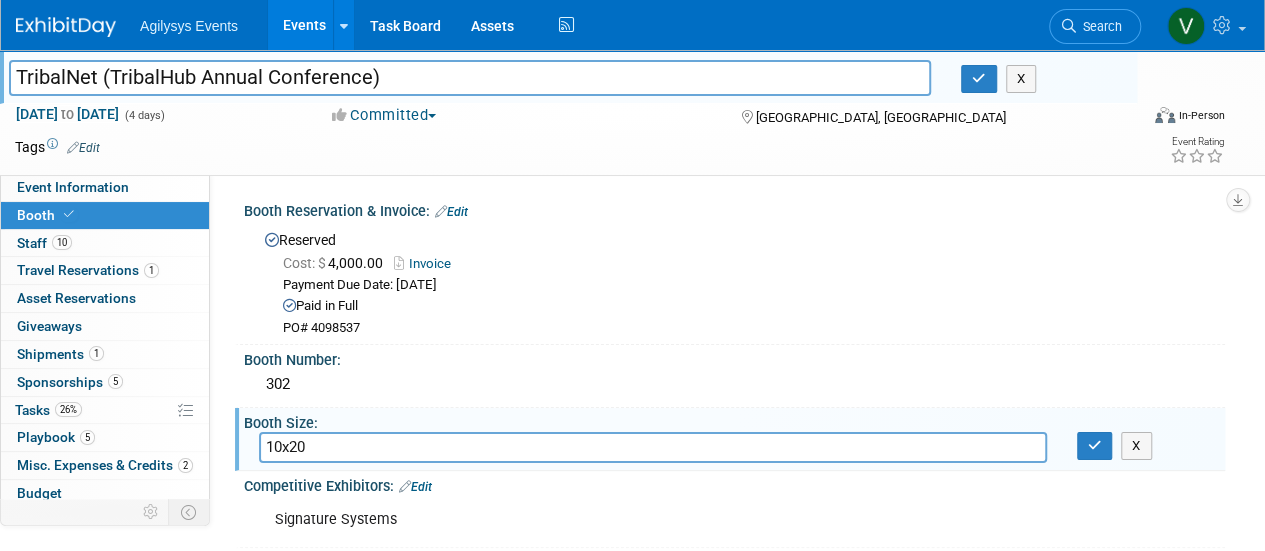 drag, startPoint x: 328, startPoint y: 442, endPoint x: 277, endPoint y: 441, distance: 51.009804 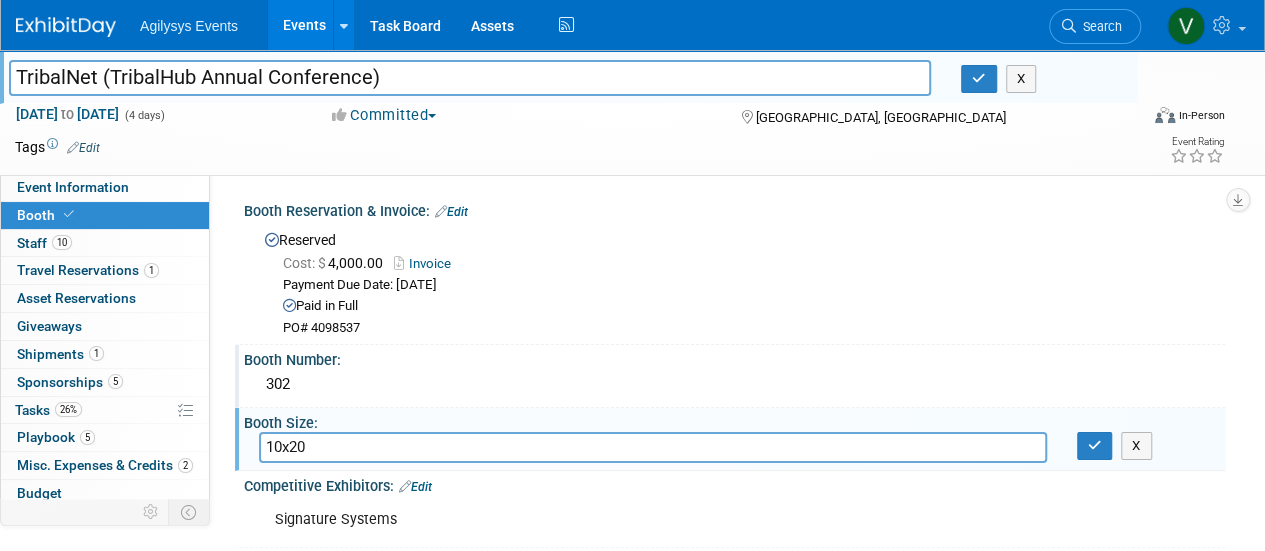click on "302" at bounding box center (734, 385) 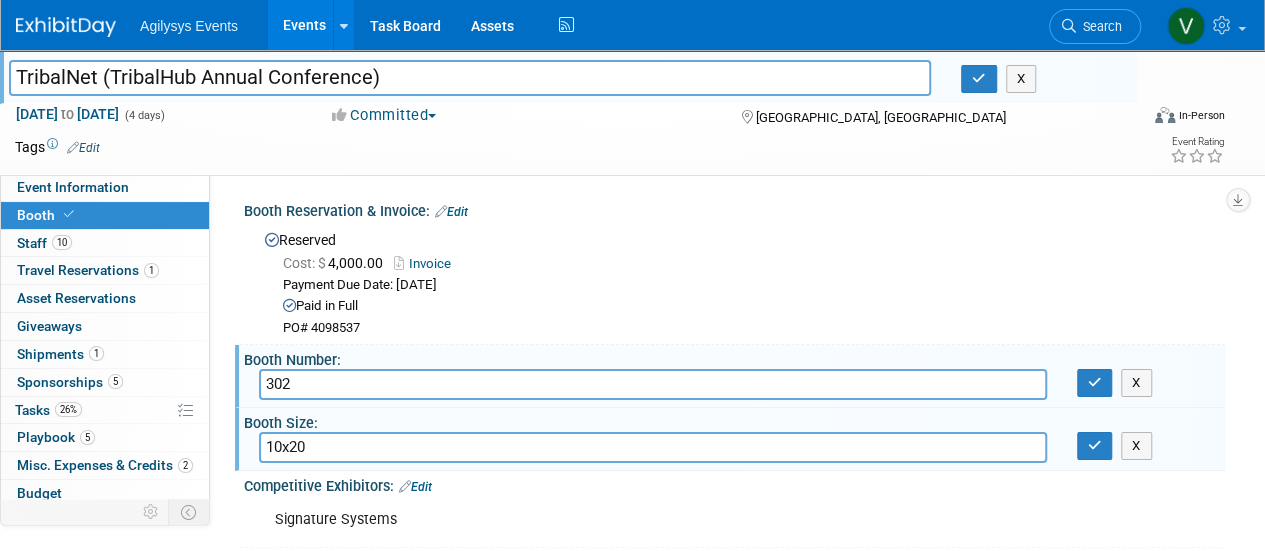 drag, startPoint x: 353, startPoint y: 448, endPoint x: 276, endPoint y: 447, distance: 77.00649 